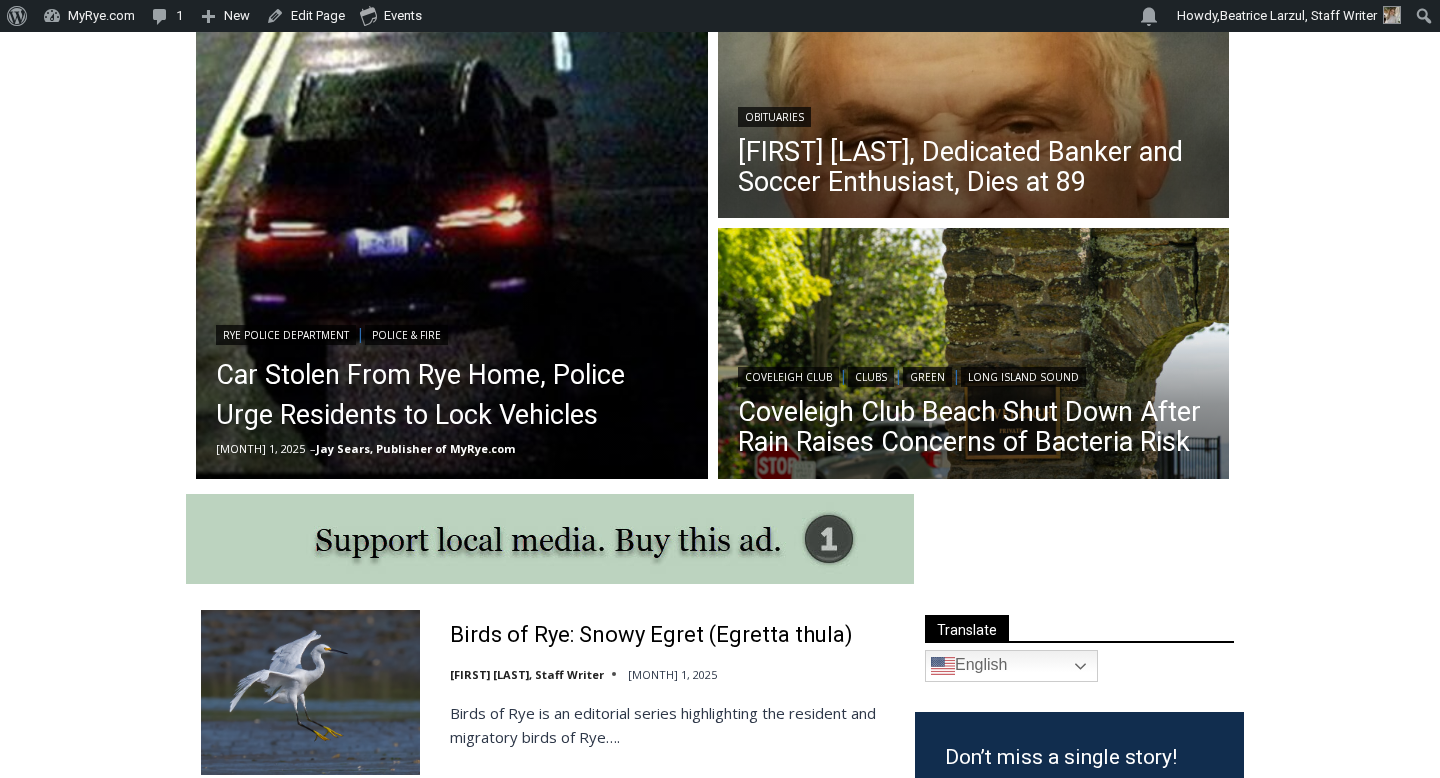 scroll, scrollTop: 0, scrollLeft: 0, axis: both 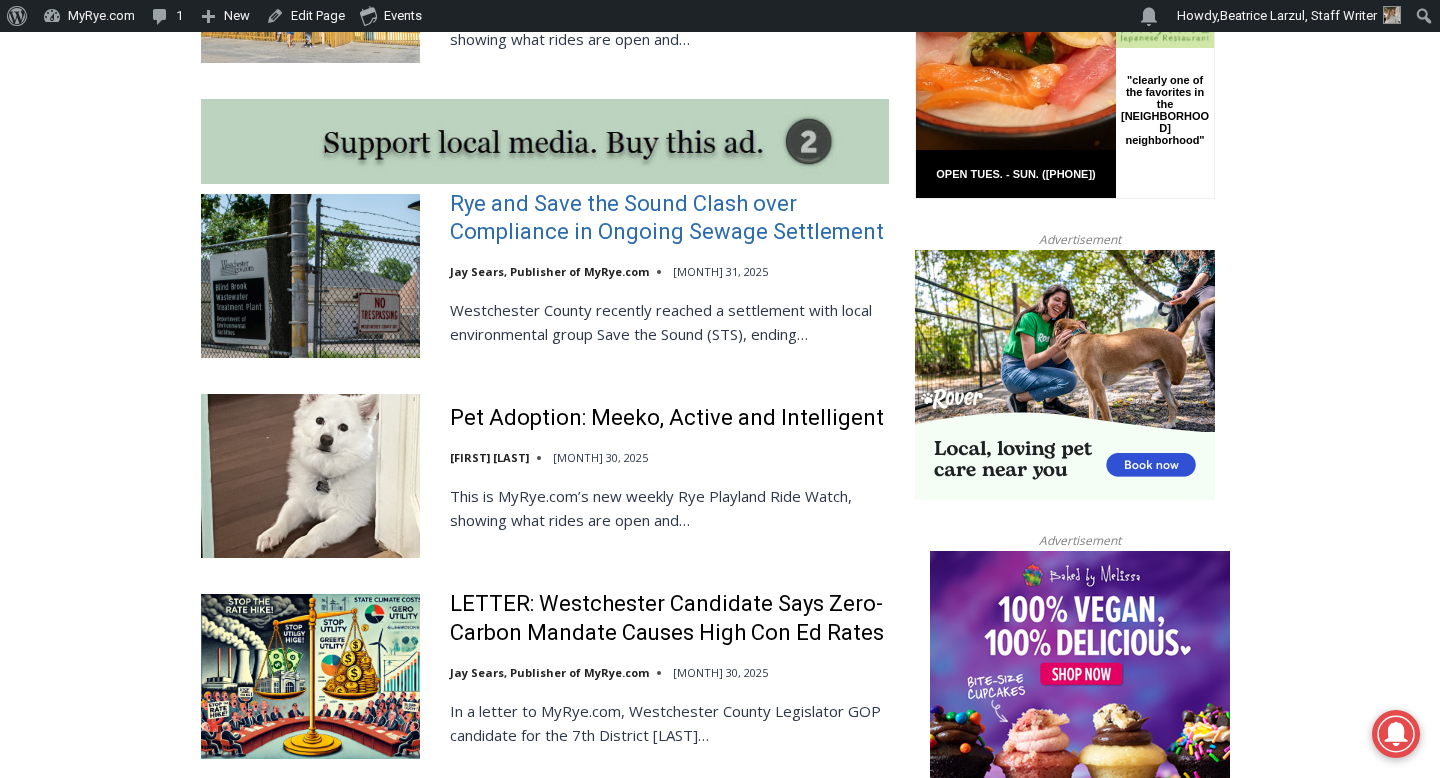 click on "Rye and Save the Sound Clash over Compliance in Ongoing Sewage Settlement" at bounding box center (669, 218) 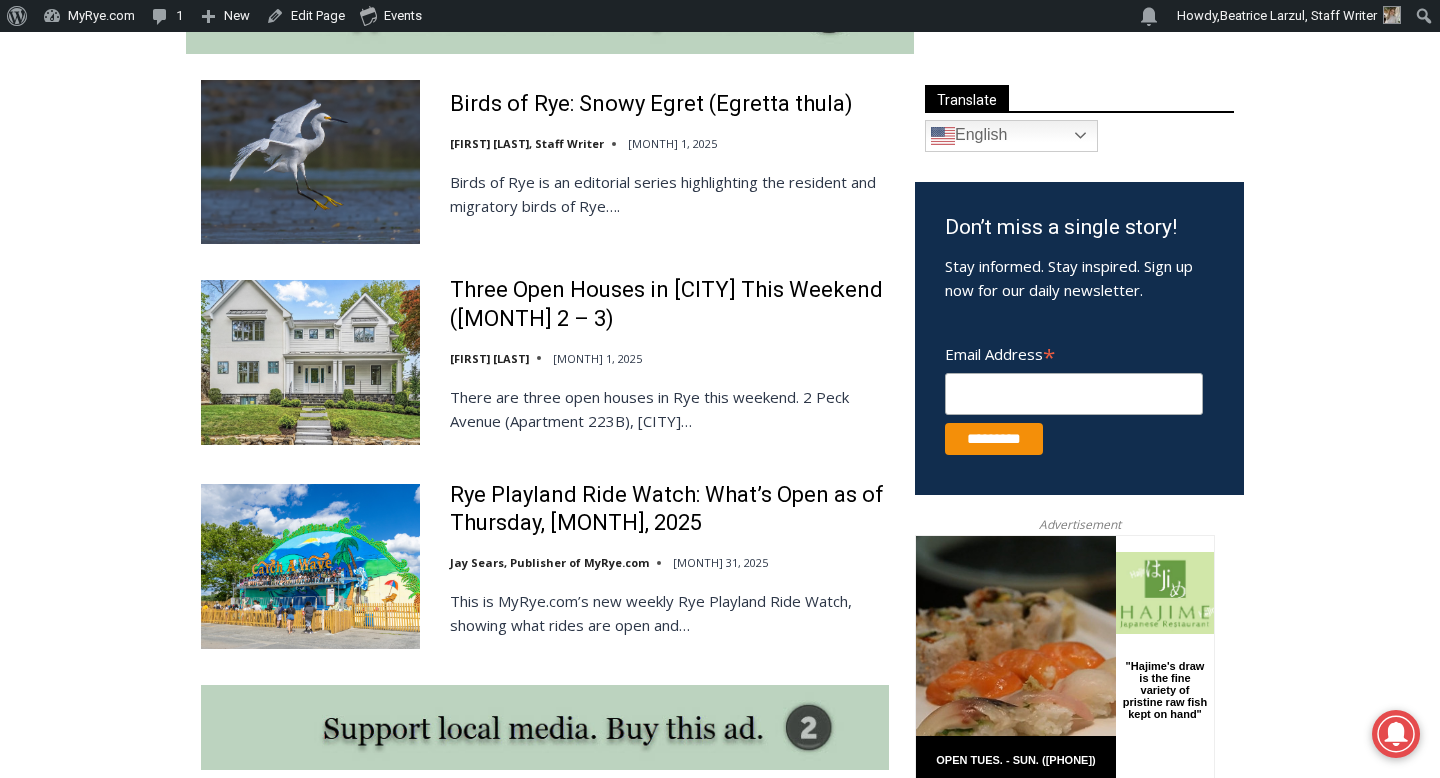 scroll, scrollTop: 1158, scrollLeft: 0, axis: vertical 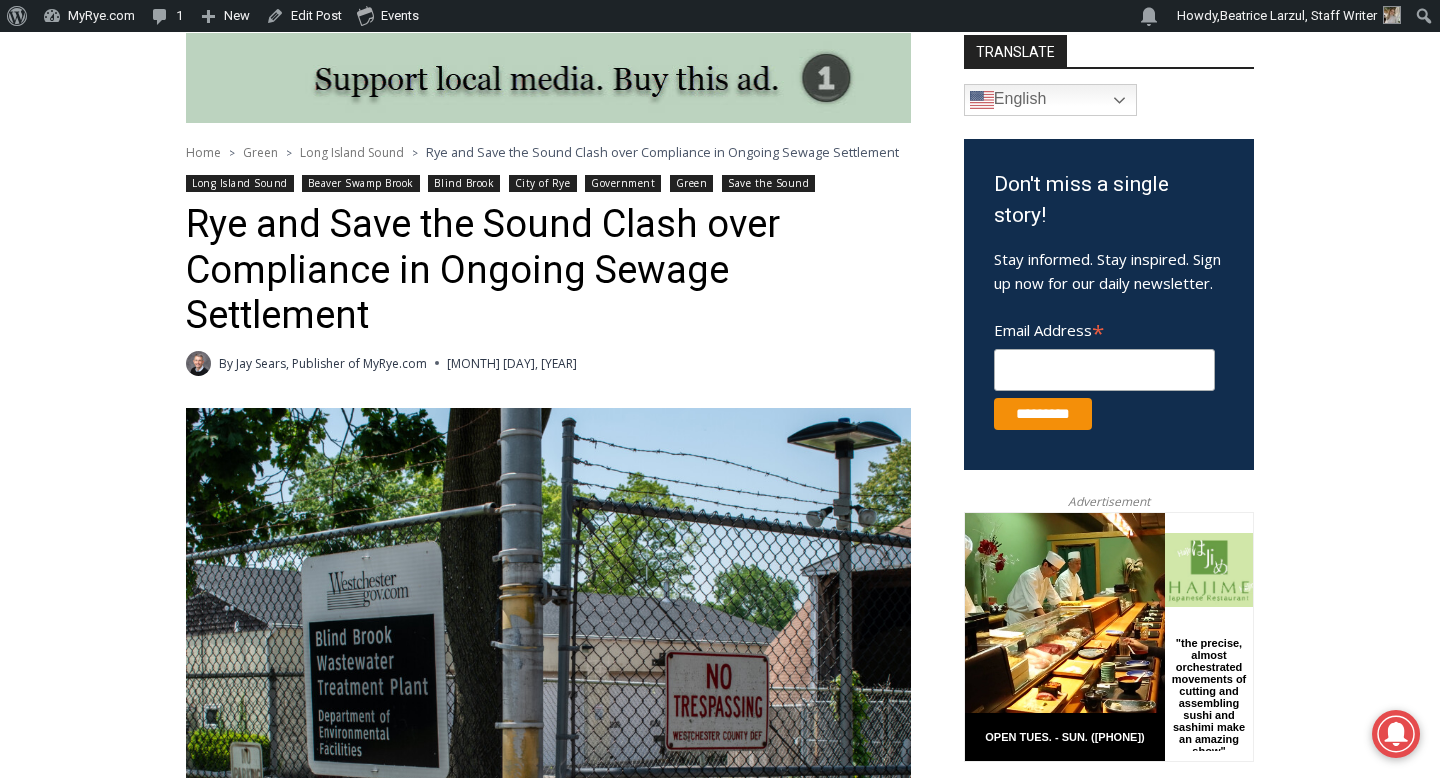 click on "Rye and Save the Sound Clash over Compliance in Ongoing Sewage Settlement" at bounding box center (548, 270) 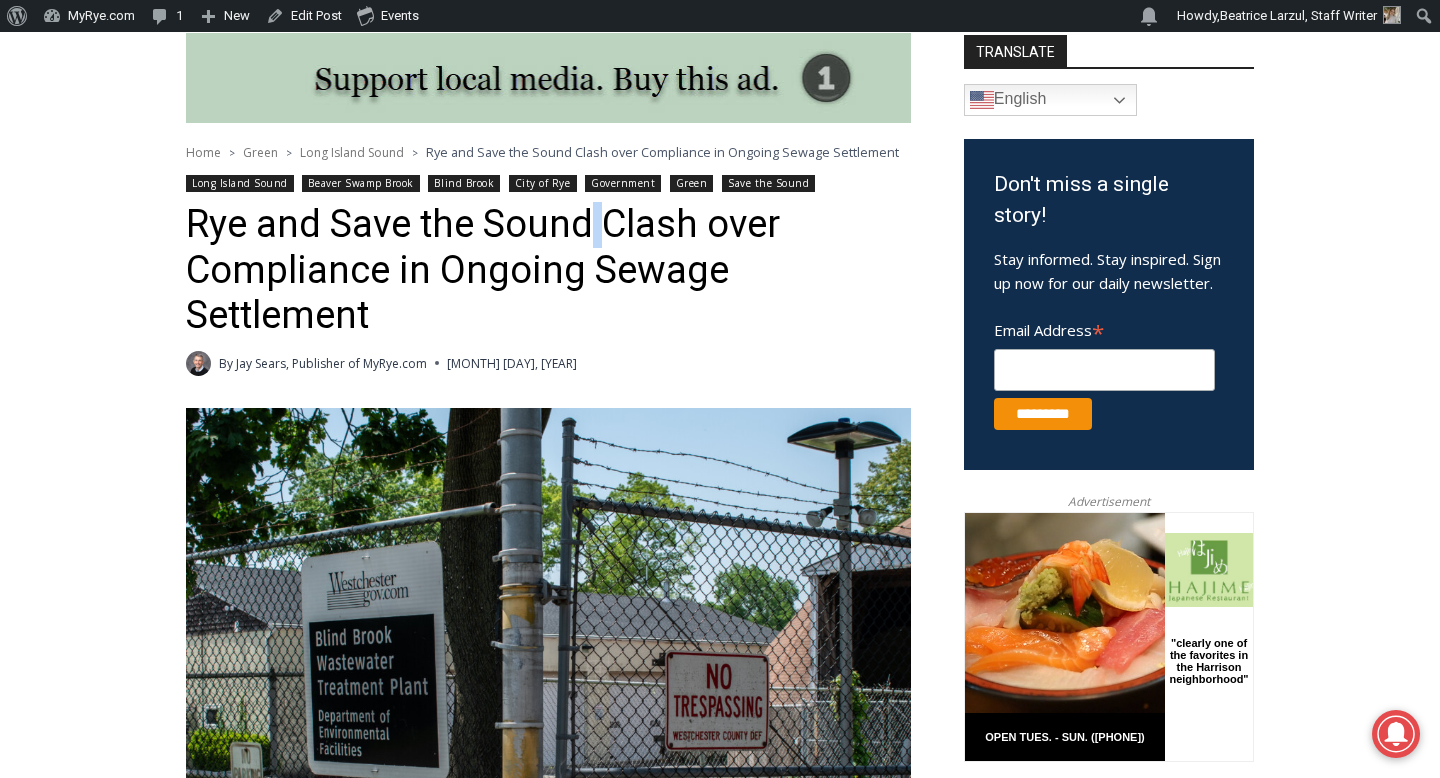click on "Rye and Save the Sound Clash over Compliance in Ongoing Sewage Settlement" at bounding box center [548, 270] 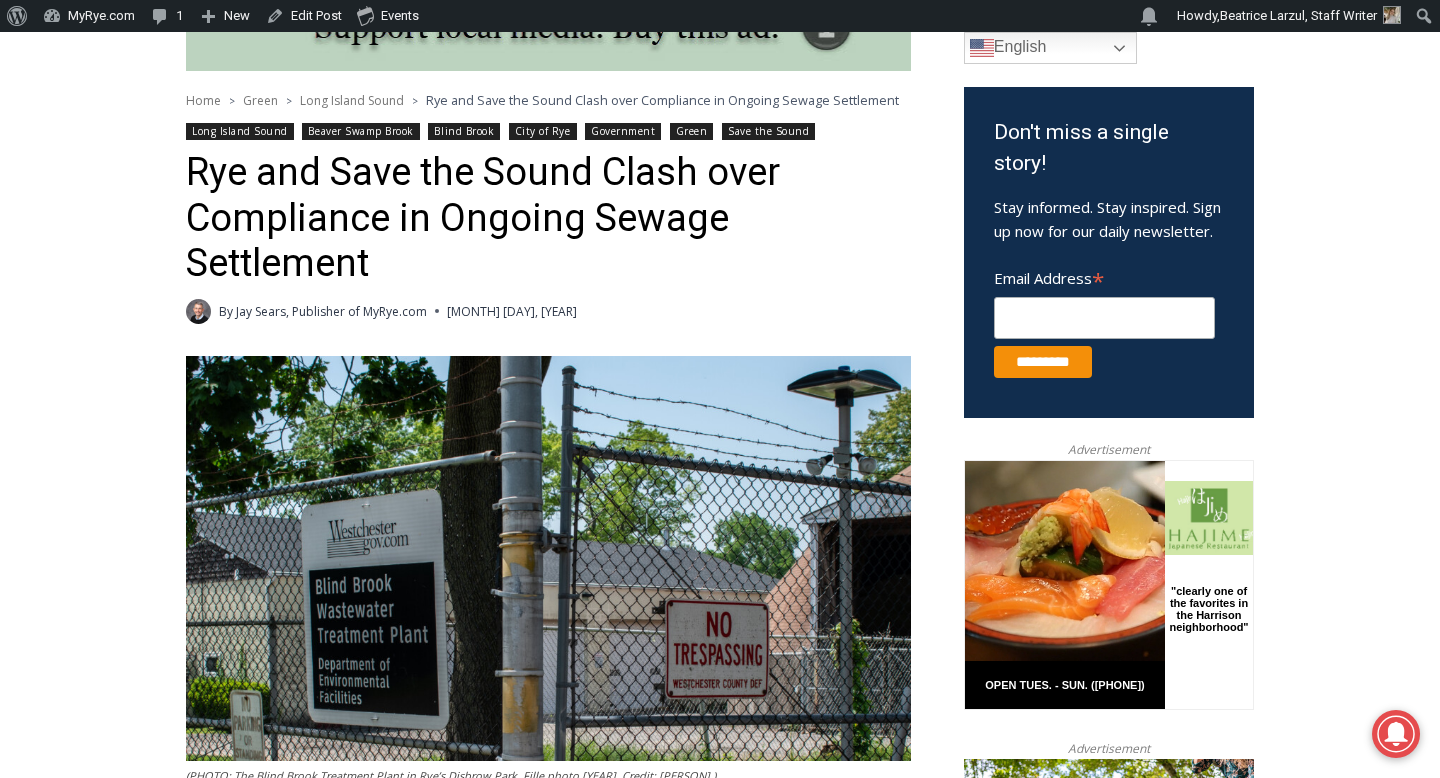 scroll, scrollTop: 627, scrollLeft: 0, axis: vertical 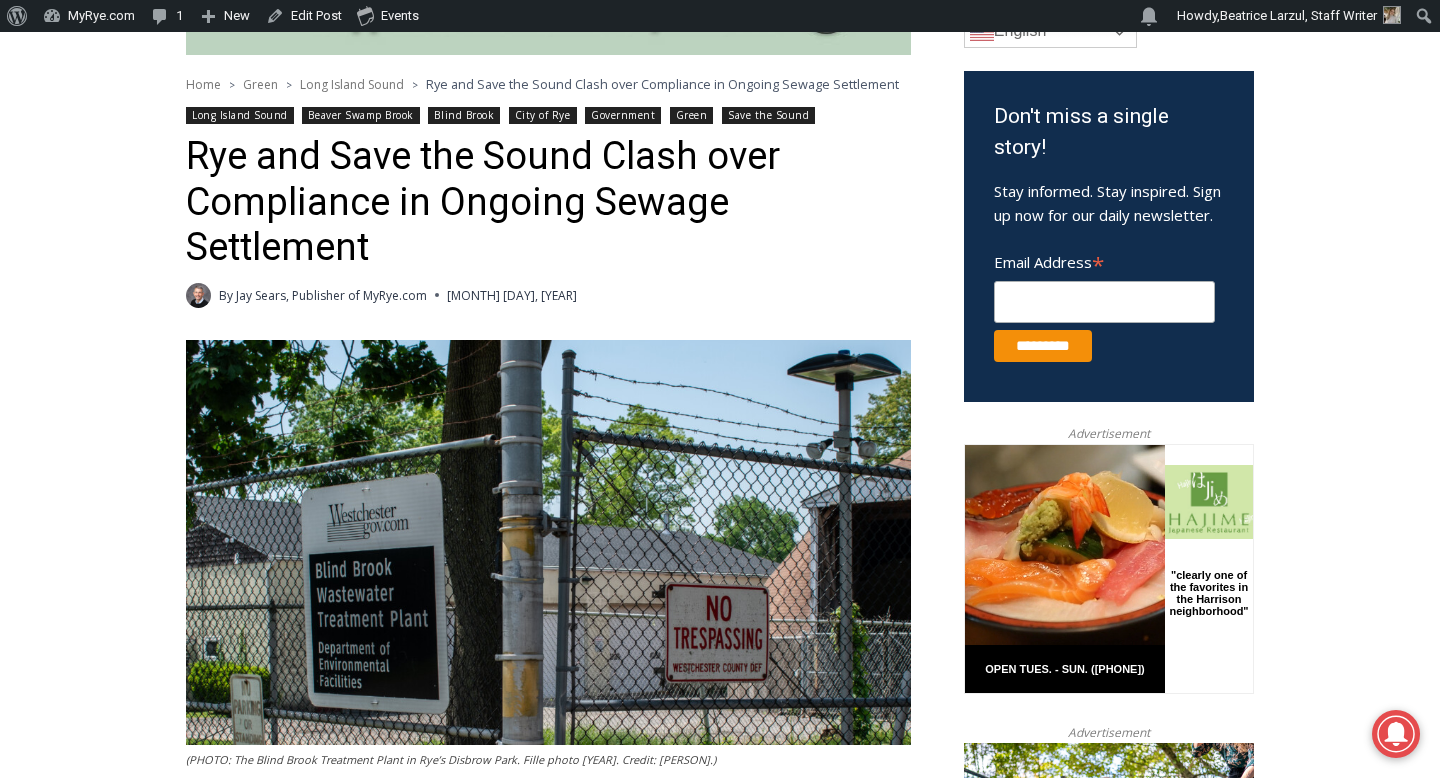 click on "Rye and Save the Sound Clash over Compliance in Ongoing Sewage Settlement" at bounding box center [548, 202] 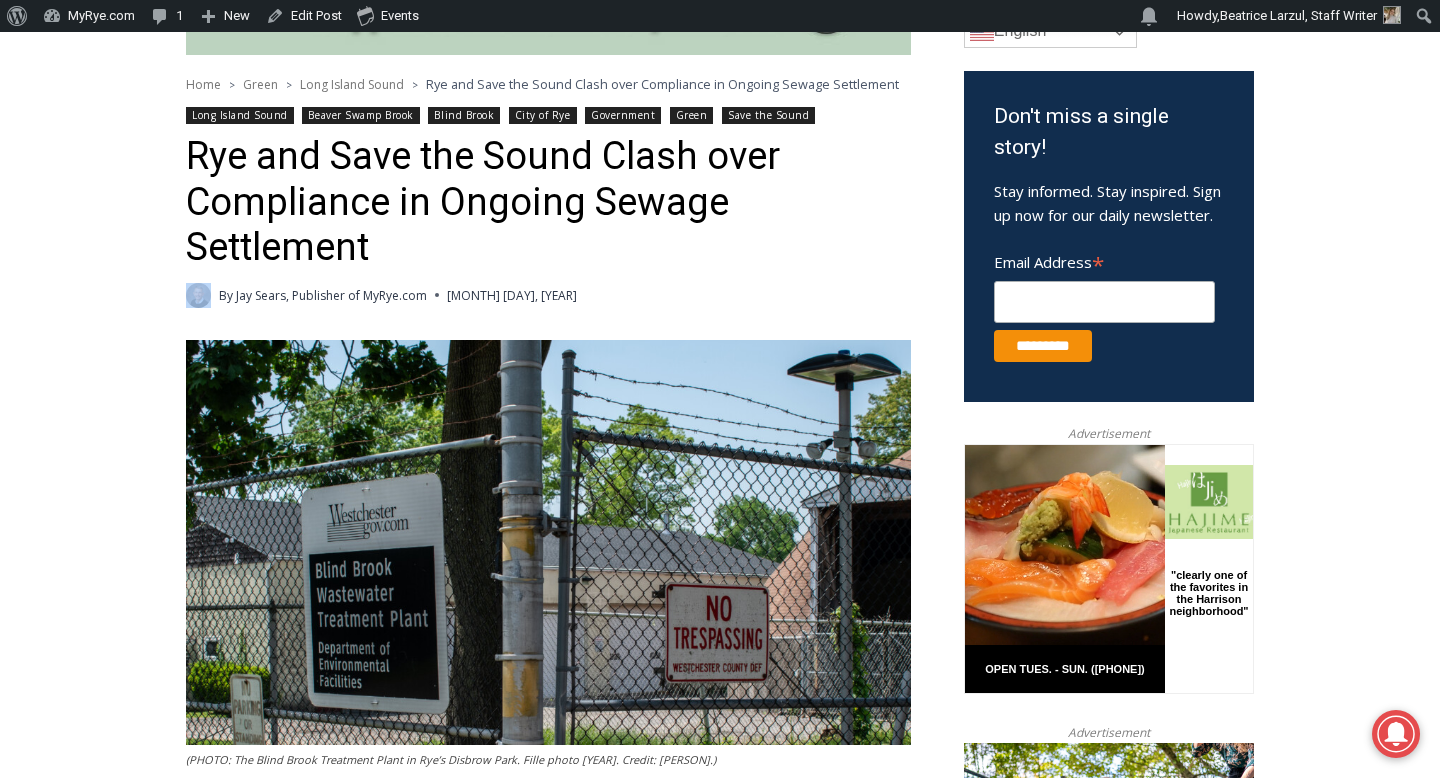 click on "Rye and Save the Sound Clash over Compliance in Ongoing Sewage Settlement" at bounding box center [548, 202] 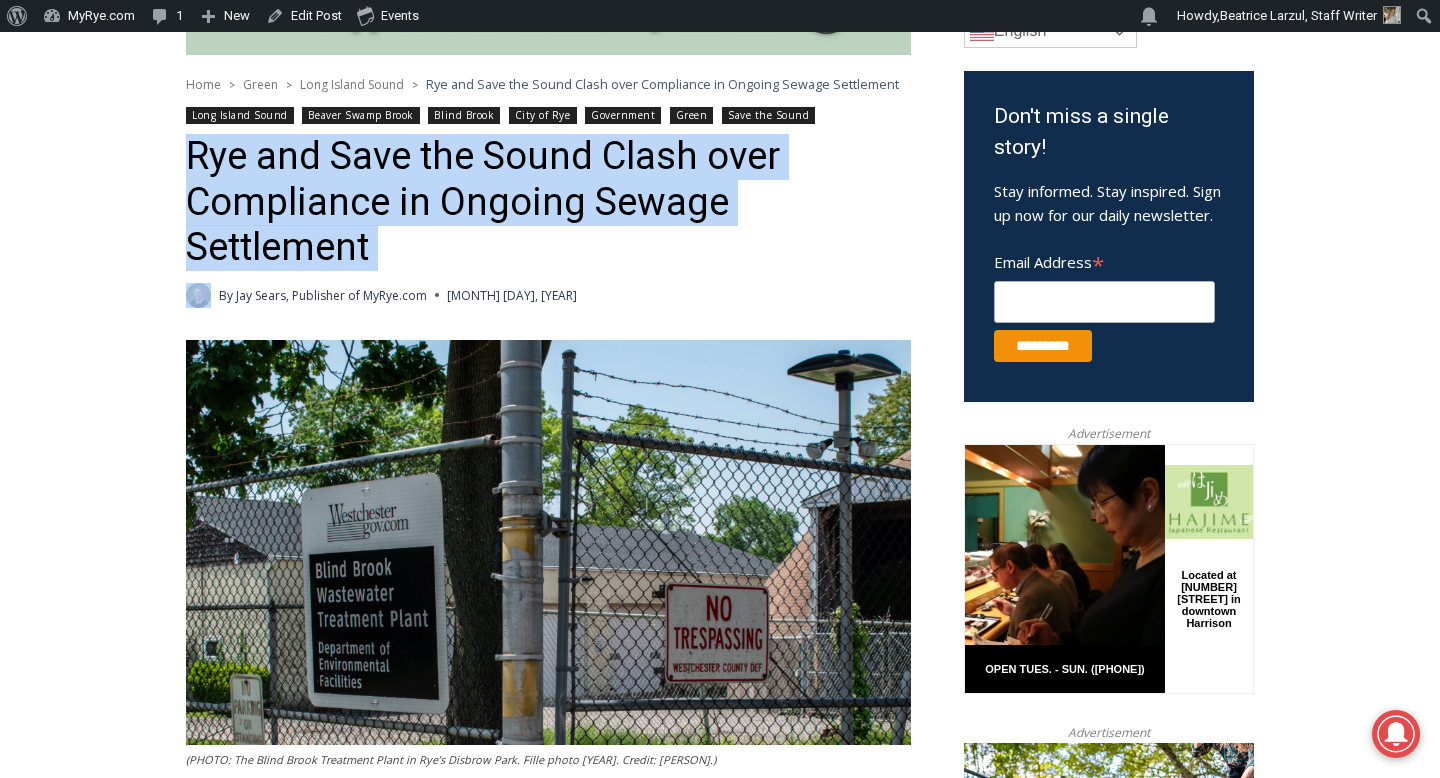 click on "Rye and Save the Sound Clash over Compliance in Ongoing Sewage Settlement" at bounding box center [548, 202] 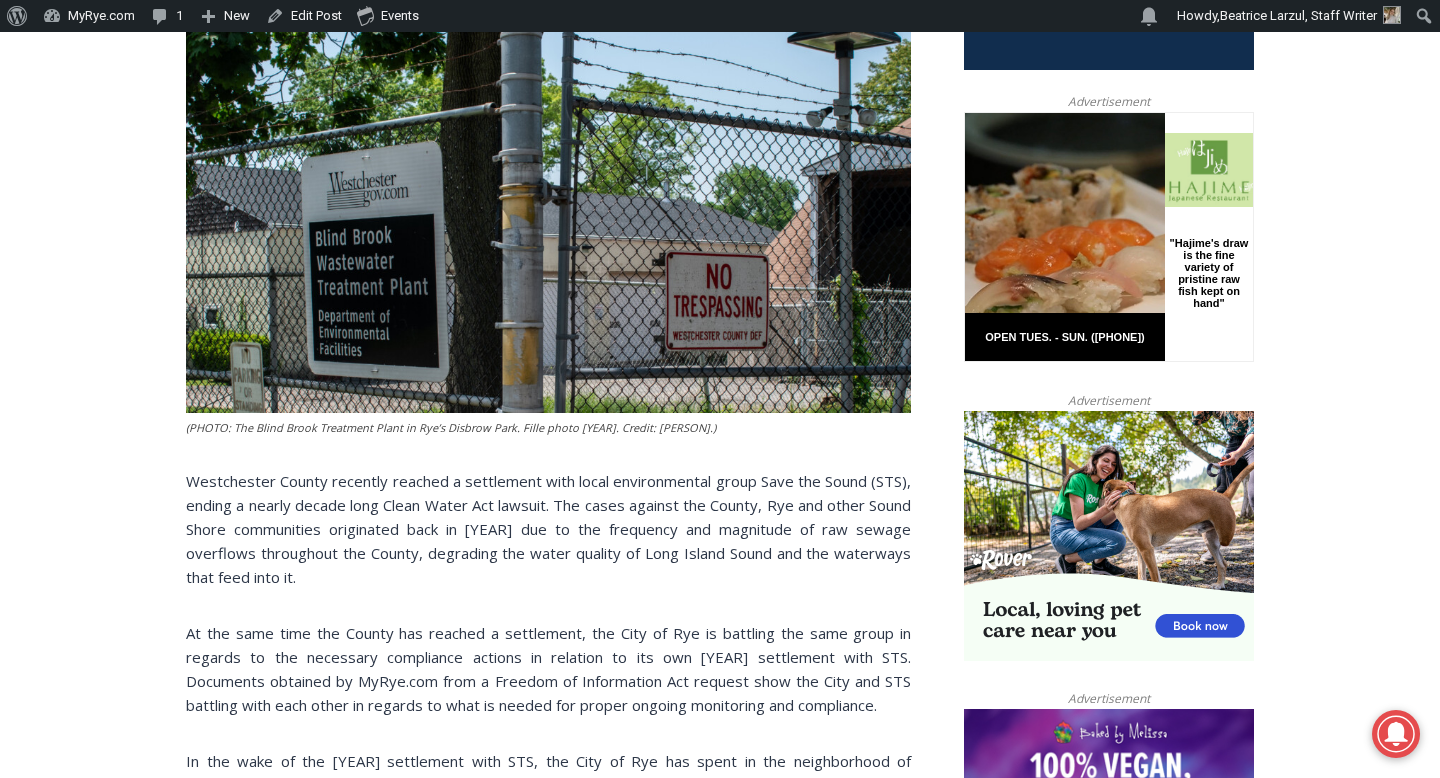 scroll, scrollTop: 1070, scrollLeft: 0, axis: vertical 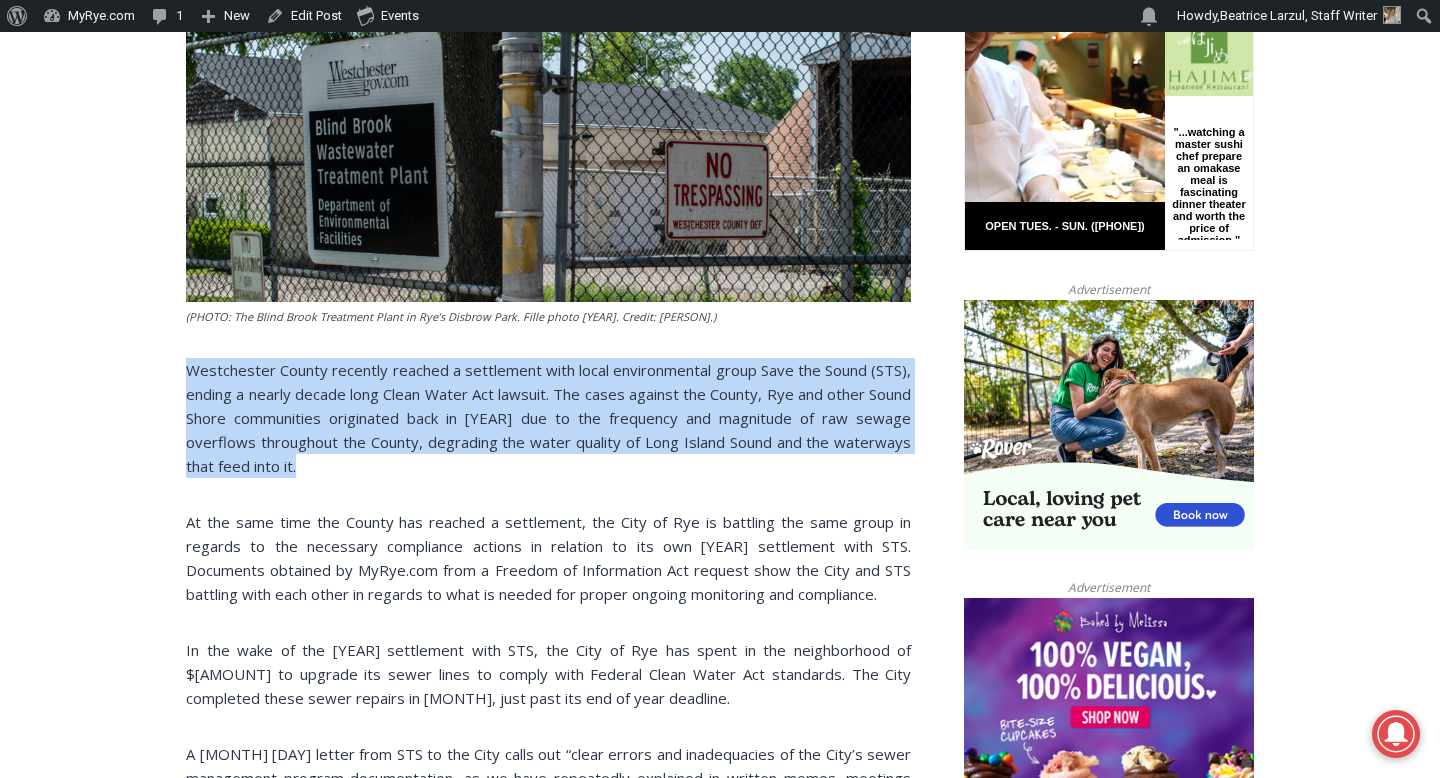 drag, startPoint x: 189, startPoint y: 359, endPoint x: 145, endPoint y: 512, distance: 159.20113 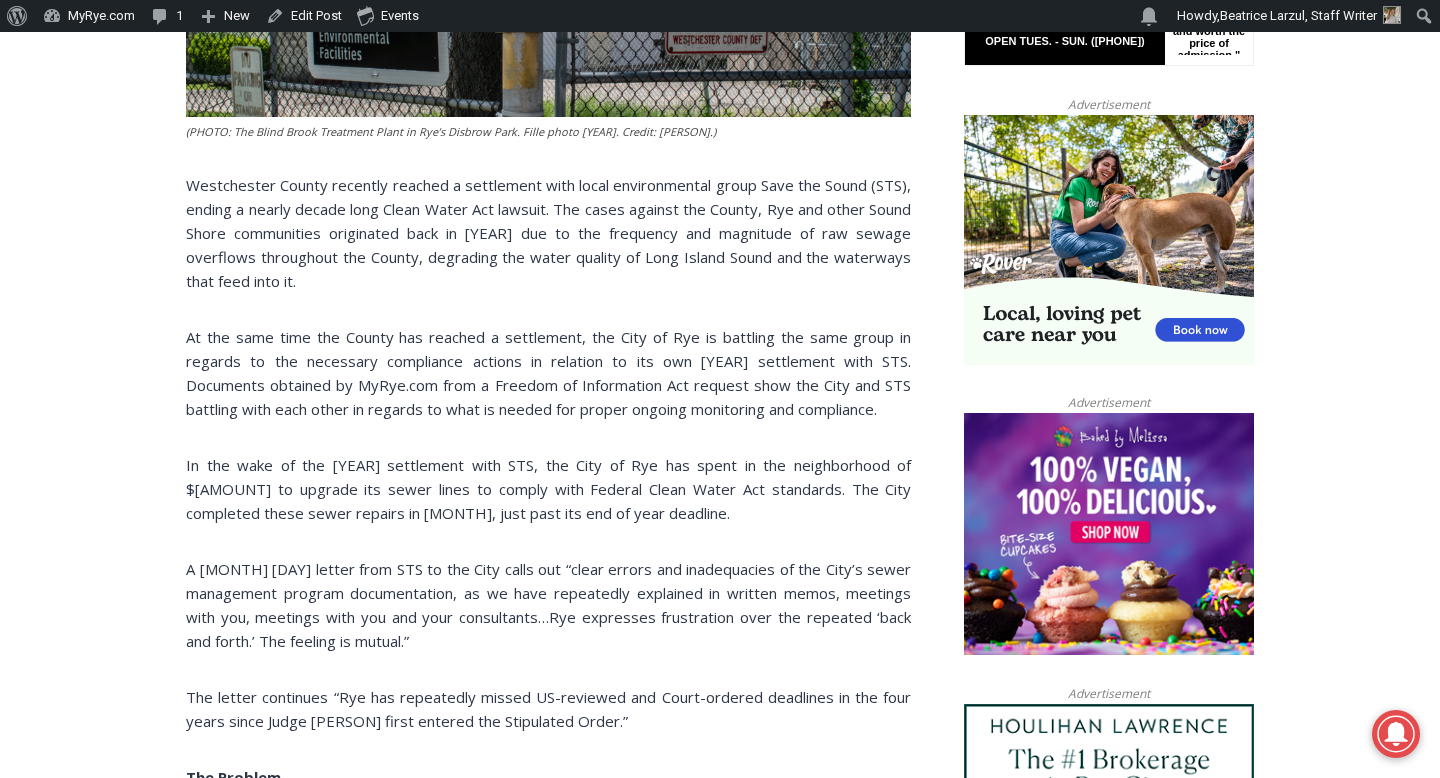 scroll, scrollTop: 1269, scrollLeft: 0, axis: vertical 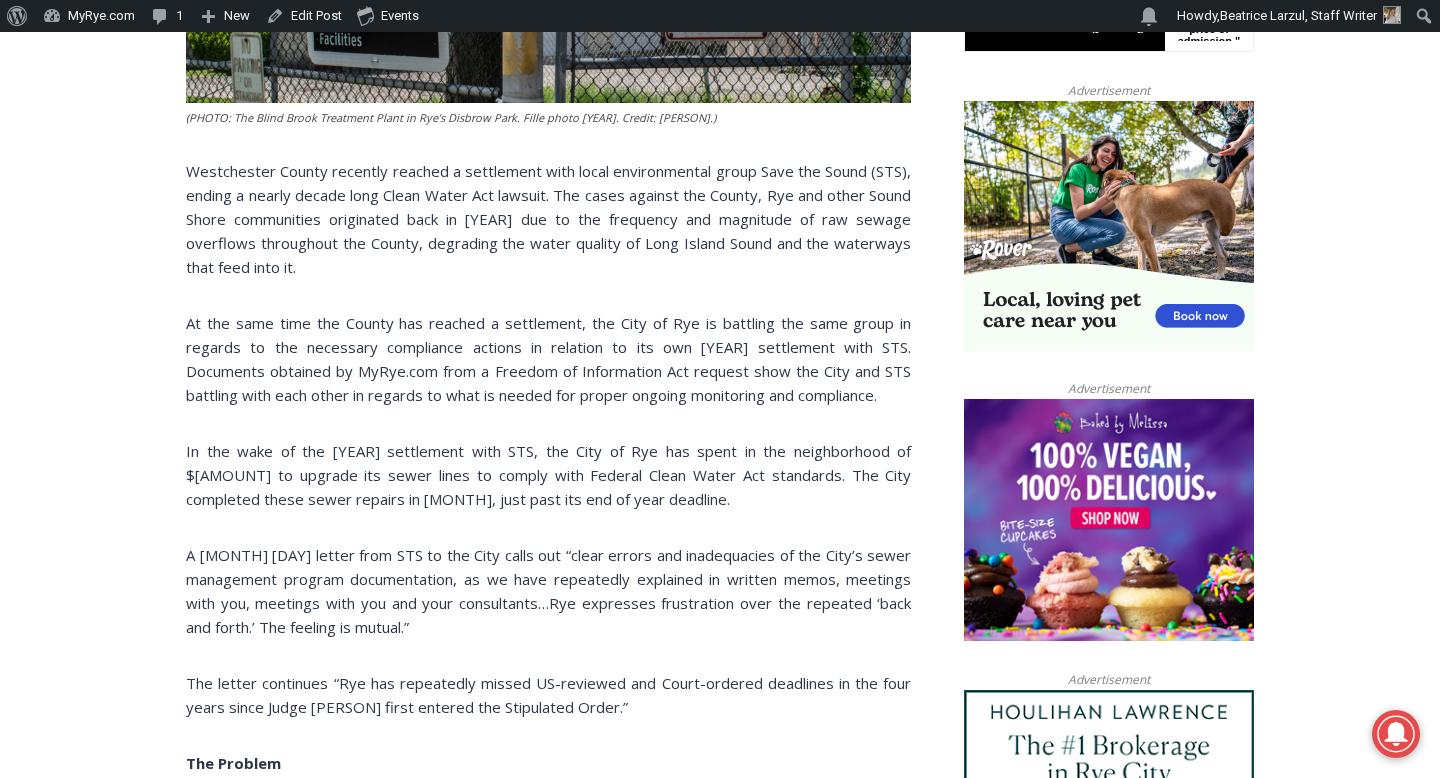 click on "Home > Green > Long Island Sound > Rye and Save the Sound Clash over Compliance in Ongoing Sewage Settlement
Long Island Sound   Beaver Swamp Brook   Blind Brook   City of Rye   Government   Green   Save the Sound
Rye and Save the Sound Clash over Compliance in Ongoing Sewage Settlement
By [PERSON], Publisher of MyRye.com
[MONTH] [DAY], [YEAR] [MONTH] [DAY], [YEAR]
(PHOTO: The Blind Brook Treatment Plant in Rye’s Disbrow Park. Fille photo [YEAR]. Credit: [PERSON].)
Westchester County recently reached a settlement with local environmental group Save the Sound (STS), ending a nearly decade long Clean Water Act lawsuit. The cases against the County, Rye and other Sound Shore communities originated back in [YEAR] due to the frequency and magnitude of raw sewage overflows throughout the County, degrading the water quality of Long Island Sound and the waterways that feed into it.
The Problem" at bounding box center [720, 2333] 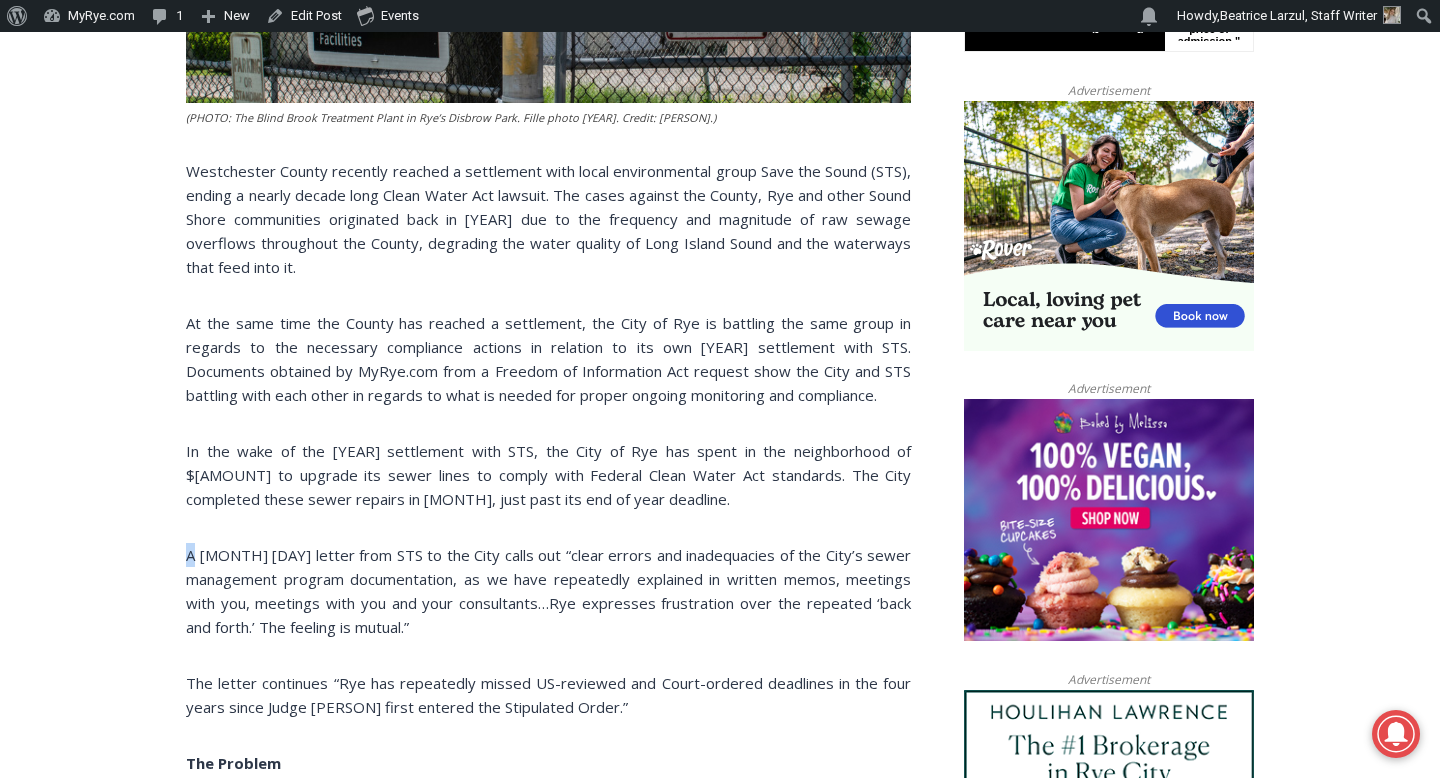 click on "Home > Green > Long Island Sound > Rye and Save the Sound Clash over Compliance in Ongoing Sewage Settlement
Long Island Sound   Beaver Swamp Brook   Blind Brook   City of Rye   Government   Green   Save the Sound
Rye and Save the Sound Clash over Compliance in Ongoing Sewage Settlement
By [PERSON], Publisher of MyRye.com
[MONTH] [DAY], [YEAR] [MONTH] [DAY], [YEAR]
(PHOTO: The Blind Brook Treatment Plant in Rye’s Disbrow Park. Fille photo [YEAR]. Credit: [PERSON].)
Westchester County recently reached a settlement with local environmental group Save the Sound (STS), ending a nearly decade long Clean Water Act lawsuit. The cases against the County, Rye and other Sound Shore communities originated back in [YEAR] due to the frequency and magnitude of raw sewage overflows throughout the County, degrading the water quality of Long Island Sound and the waterways that feed into it.
The Problem" at bounding box center (720, 2333) 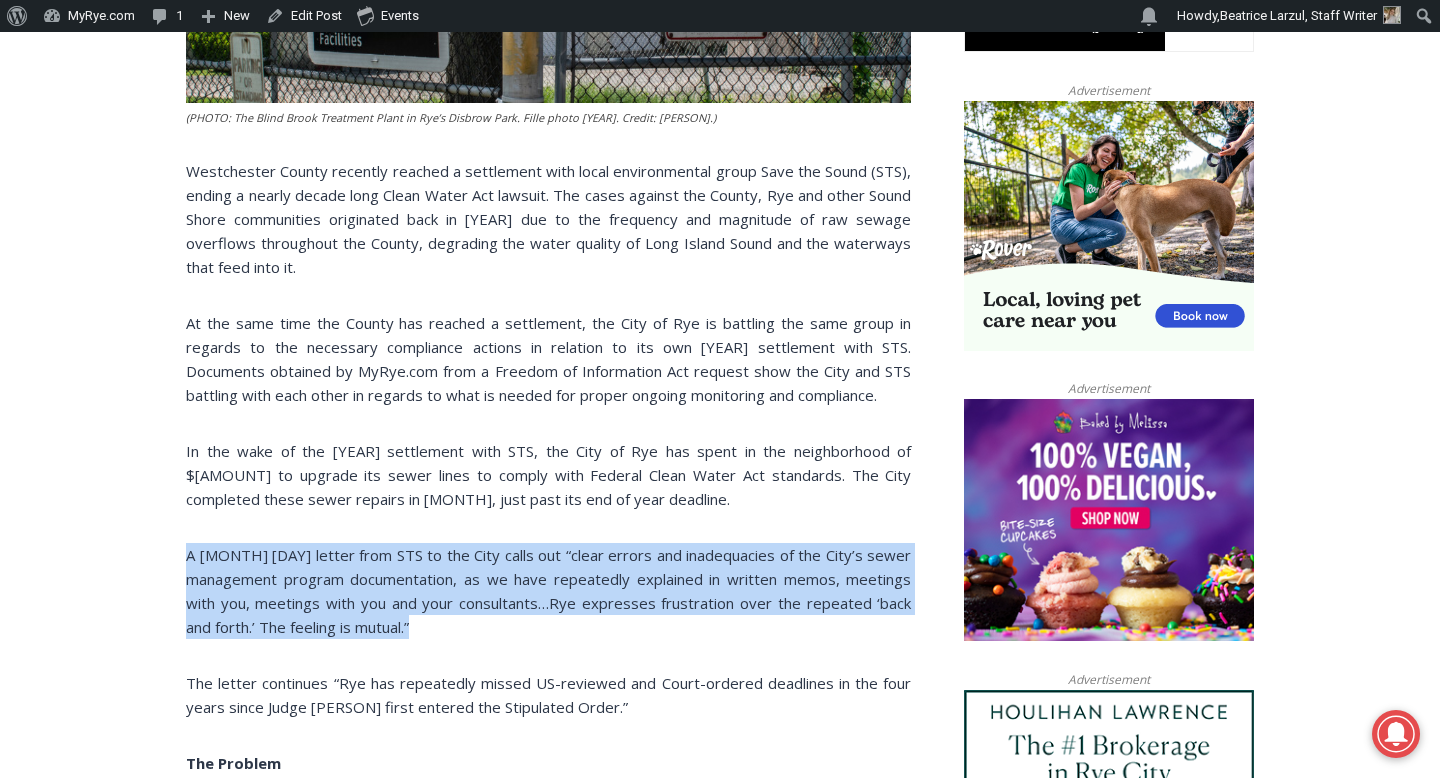 click on "Home > Green > Long Island Sound > Rye and Save the Sound Clash over Compliance in Ongoing Sewage Settlement
Long Island Sound   Beaver Swamp Brook   Blind Brook   City of Rye   Government   Green   Save the Sound
Rye and Save the Sound Clash over Compliance in Ongoing Sewage Settlement
By [PERSON], Publisher of MyRye.com
[MONTH] [DAY], [YEAR] [MONTH] [DAY], [YEAR]
(PHOTO: The Blind Brook Treatment Plant in Rye’s Disbrow Park. Fille photo [YEAR]. Credit: [PERSON].)
Westchester County recently reached a settlement with local environmental group Save the Sound (STS), ending a nearly decade long Clean Water Act lawsuit. The cases against the County, Rye and other Sound Shore communities originated back in [YEAR] due to the frequency and magnitude of raw sewage overflows throughout the County, degrading the water quality of Long Island Sound and the waterways that feed into it.
The Problem" at bounding box center [720, 2333] 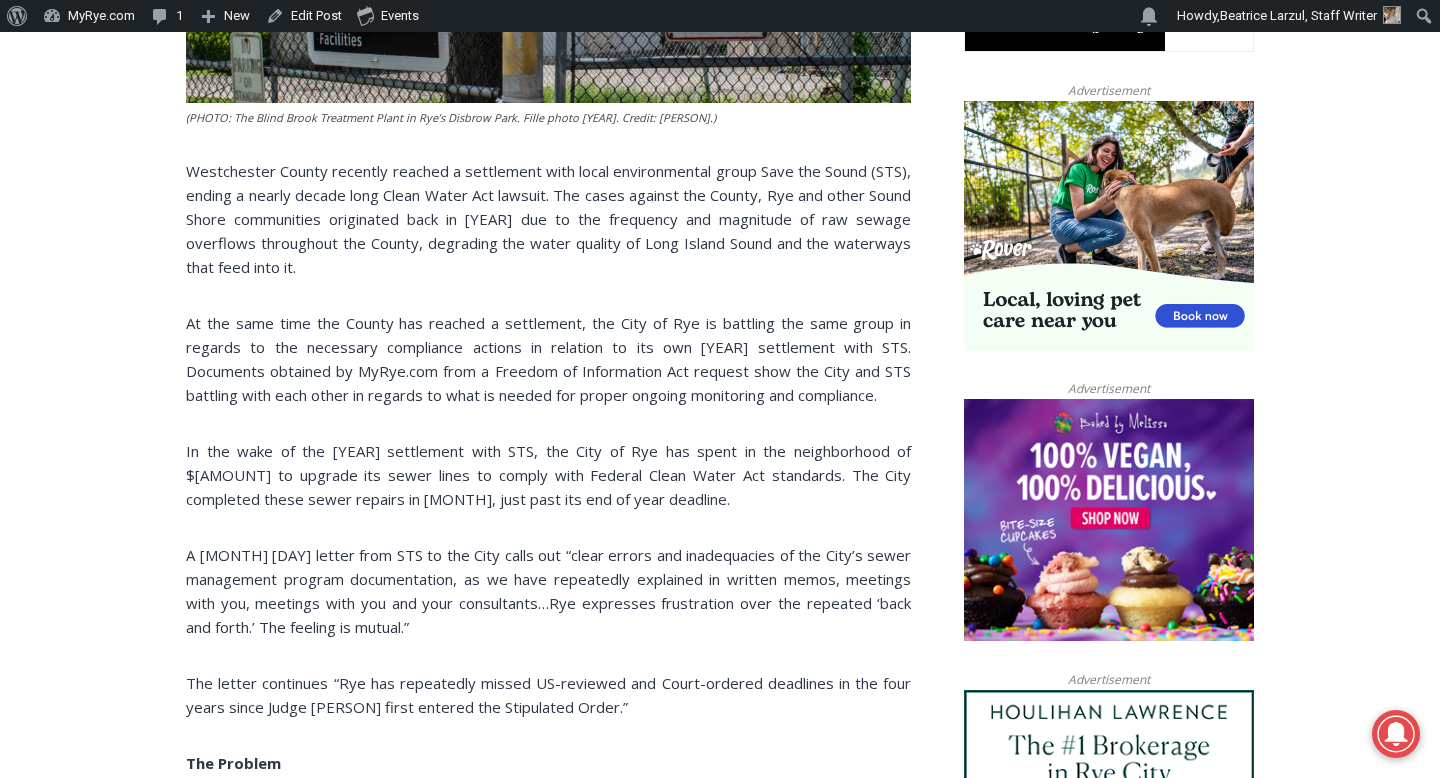 click on "Home > Green > Long Island Sound > Rye and Save the Sound Clash over Compliance in Ongoing Sewage Settlement
Long Island Sound   Beaver Swamp Brook   Blind Brook   City of Rye   Government   Green   Save the Sound
Rye and Save the Sound Clash over Compliance in Ongoing Sewage Settlement
By [PERSON], Publisher of MyRye.com
[MONTH] [DAY], [YEAR] [MONTH] [DAY], [YEAR]
(PHOTO: The Blind Brook Treatment Plant in Rye’s Disbrow Park. Fille photo [YEAR]. Credit: [PERSON].)
Westchester County recently reached a settlement with local environmental group Save the Sound (STS), ending a nearly decade long Clean Water Act lawsuit. The cases against the County, Rye and other Sound Shore communities originated back in [YEAR] due to the frequency and magnitude of raw sewage overflows throughout the County, degrading the water quality of Long Island Sound and the waterways that feed into it.
The Problem" at bounding box center [720, 2333] 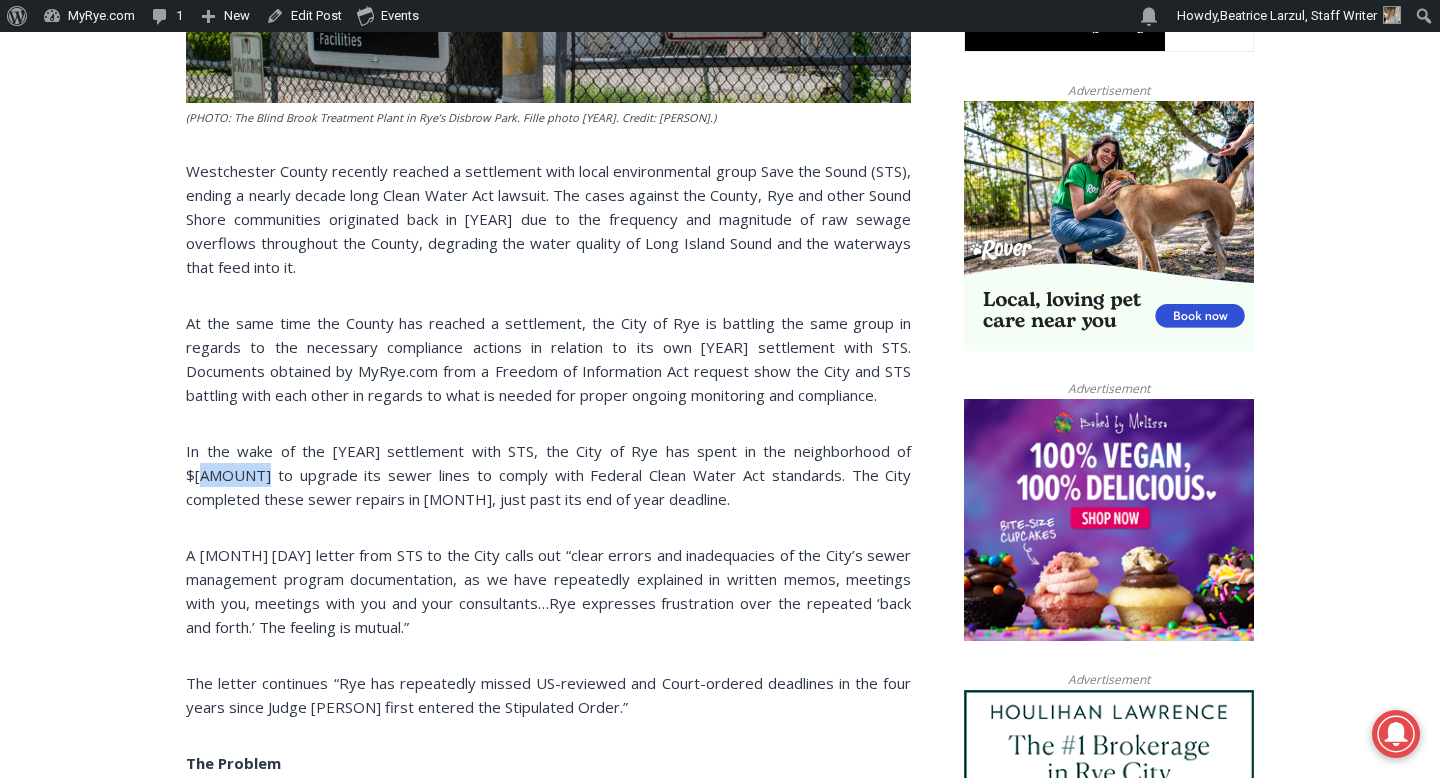 click on "Home > Green > Long Island Sound > Rye and Save the Sound Clash over Compliance in Ongoing Sewage Settlement
Long Island Sound   Beaver Swamp Brook   Blind Brook   City of Rye   Government   Green   Save the Sound
Rye and Save the Sound Clash over Compliance in Ongoing Sewage Settlement
By [PERSON], Publisher of MyRye.com
[MONTH] [DAY], [YEAR] [MONTH] [DAY], [YEAR]
(PHOTO: The Blind Brook Treatment Plant in Rye’s Disbrow Park. Fille photo [YEAR]. Credit: [PERSON].)
Westchester County recently reached a settlement with local environmental group Save the Sound (STS), ending a nearly decade long Clean Water Act lawsuit. The cases against the County, Rye and other Sound Shore communities originated back in [YEAR] due to the frequency and magnitude of raw sewage overflows throughout the County, degrading the water quality of Long Island Sound and the waterways that feed into it.
The Problem" at bounding box center (720, 2333) 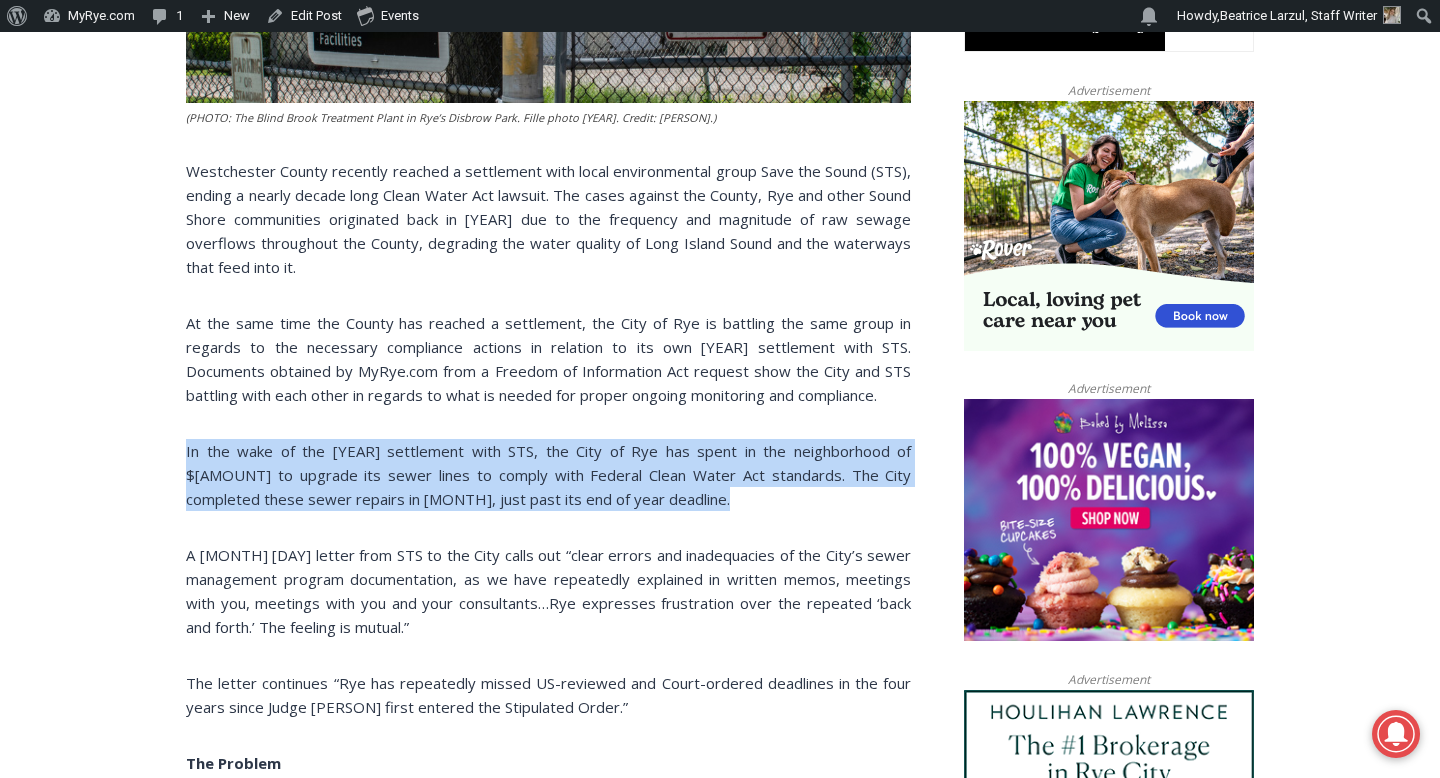 click on "Home > Green > Long Island Sound > Rye and Save the Sound Clash over Compliance in Ongoing Sewage Settlement
Long Island Sound   Beaver Swamp Brook   Blind Brook   City of Rye   Government   Green   Save the Sound
Rye and Save the Sound Clash over Compliance in Ongoing Sewage Settlement
By [PERSON], Publisher of MyRye.com
[MONTH] [DAY], [YEAR] [MONTH] [DAY], [YEAR]
(PHOTO: The Blind Brook Treatment Plant in Rye’s Disbrow Park. Fille photo [YEAR]. Credit: [PERSON].)
Westchester County recently reached a settlement with local environmental group Save the Sound (STS), ending a nearly decade long Clean Water Act lawsuit. The cases against the County, Rye and other Sound Shore communities originated back in [YEAR] due to the frequency and magnitude of raw sewage overflows throughout the County, degrading the water quality of Long Island Sound and the waterways that feed into it.
The Problem" at bounding box center (720, 2333) 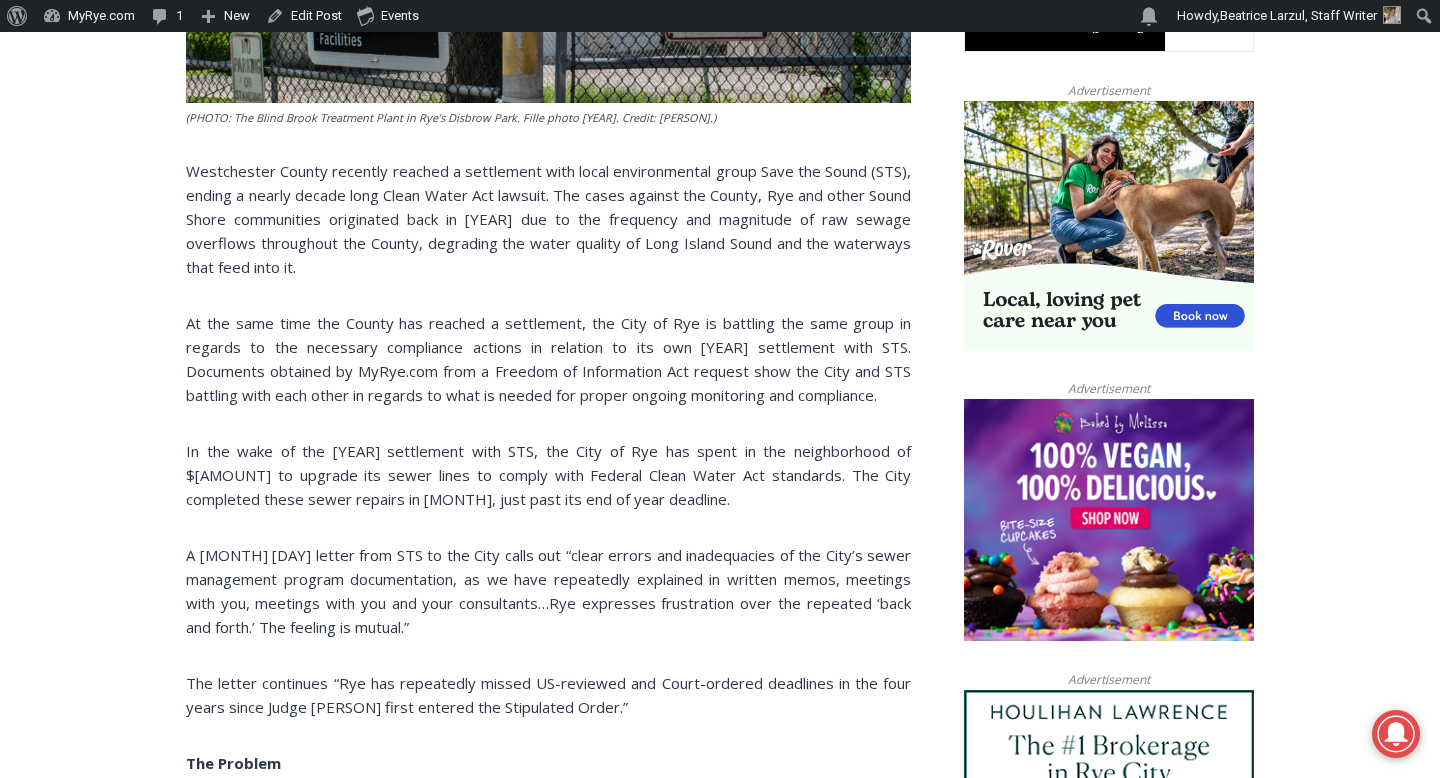 click on "Home > Green > Long Island Sound > Rye and Save the Sound Clash over Compliance in Ongoing Sewage Settlement
Long Island Sound   Beaver Swamp Brook   Blind Brook   City of Rye   Government   Green   Save the Sound
Rye and Save the Sound Clash over Compliance in Ongoing Sewage Settlement
By [PERSON], Publisher of MyRye.com
[MONTH] [DAY], [YEAR] [MONTH] [DAY], [YEAR]
(PHOTO: The Blind Brook Treatment Plant in Rye’s Disbrow Park. Fille photo [YEAR]. Credit: [PERSON].)
Westchester County recently reached a settlement with local environmental group Save the Sound (STS), ending a nearly decade long Clean Water Act lawsuit. The cases against the County, Rye and other Sound Shore communities originated back in [YEAR] due to the frequency and magnitude of raw sewage overflows throughout the County, degrading the water quality of Long Island Sound and the waterways that feed into it.
The Problem" at bounding box center [720, 2333] 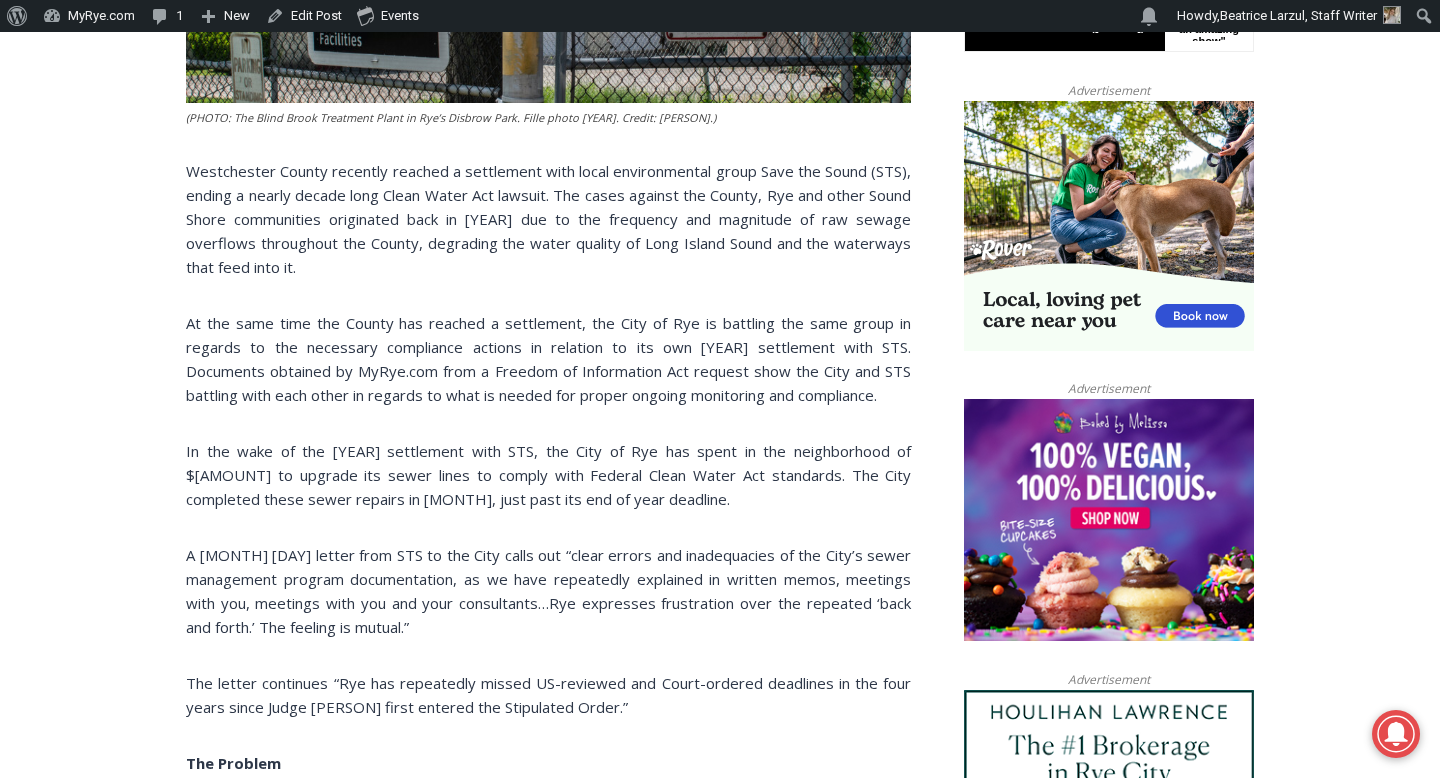 click on "Home > Green > Long Island Sound > Rye and Save the Sound Clash over Compliance in Ongoing Sewage Settlement
Long Island Sound   Beaver Swamp Brook   Blind Brook   City of Rye   Government   Green   Save the Sound
Rye and Save the Sound Clash over Compliance in Ongoing Sewage Settlement
By [PERSON], Publisher of MyRye.com
[MONTH] [DAY], [YEAR] [MONTH] [DAY], [YEAR]
(PHOTO: The Blind Brook Treatment Plant in Rye’s Disbrow Park. Fille photo [YEAR]. Credit: [PERSON].)
Westchester County recently reached a settlement with local environmental group Save the Sound (STS), ending a nearly decade long Clean Water Act lawsuit. The cases against the County, Rye and other Sound Shore communities originated back in [YEAR] due to the frequency and magnitude of raw sewage overflows throughout the County, degrading the water quality of Long Island Sound and the waterways that feed into it.
The Problem" at bounding box center (720, 2333) 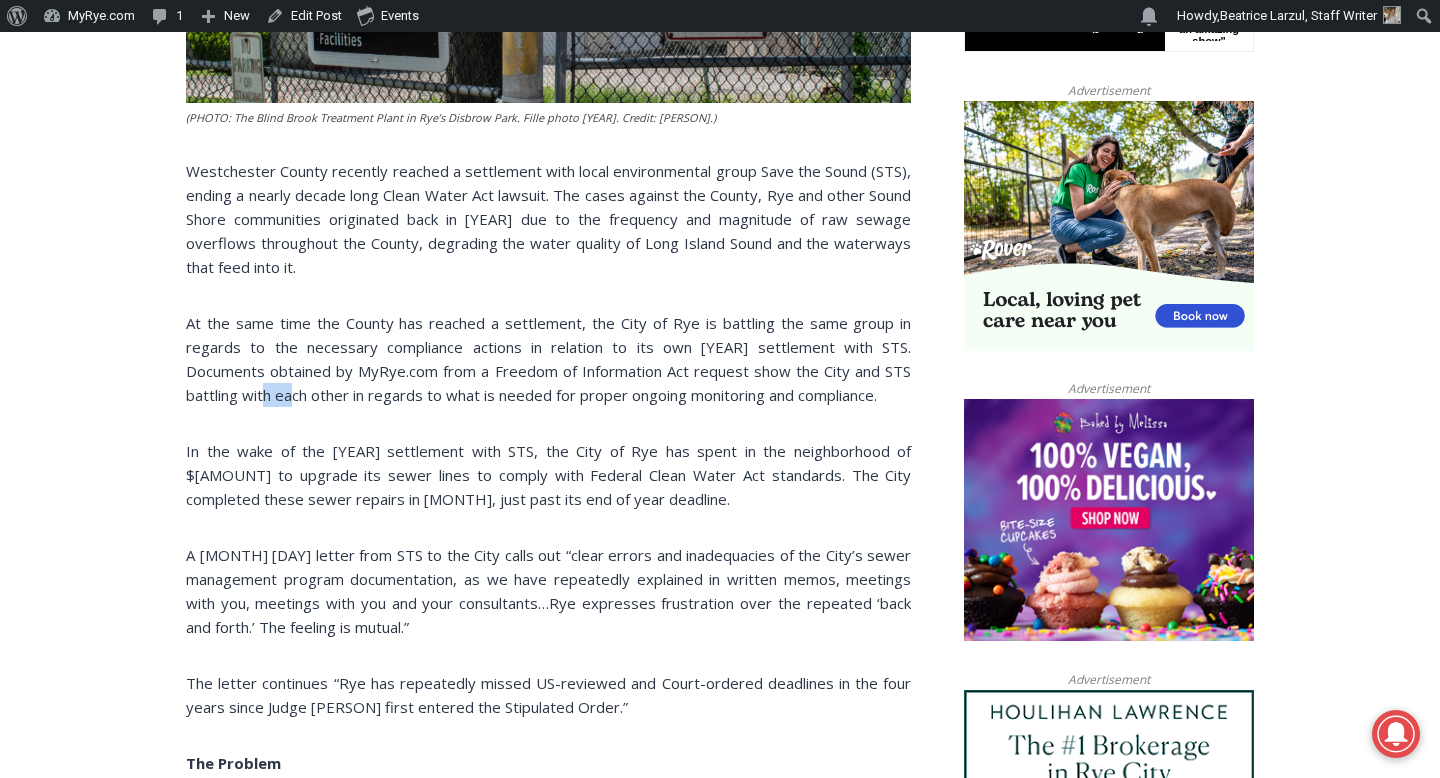 click on "Home > Green > Long Island Sound > Rye and Save the Sound Clash over Compliance in Ongoing Sewage Settlement
Long Island Sound   Beaver Swamp Brook   Blind Brook   City of Rye   Government   Green   Save the Sound
Rye and Save the Sound Clash over Compliance in Ongoing Sewage Settlement
By [PERSON], Publisher of MyRye.com
[MONTH] [DAY], [YEAR] [MONTH] [DAY], [YEAR]
(PHOTO: The Blind Brook Treatment Plant in Rye’s Disbrow Park. Fille photo [YEAR]. Credit: [PERSON].)
Westchester County recently reached a settlement with local environmental group Save the Sound (STS), ending a nearly decade long Clean Water Act lawsuit. The cases against the County, Rye and other Sound Shore communities originated back in [YEAR] due to the frequency and magnitude of raw sewage overflows throughout the County, degrading the water quality of Long Island Sound and the waterways that feed into it.
The Problem" at bounding box center [720, 2333] 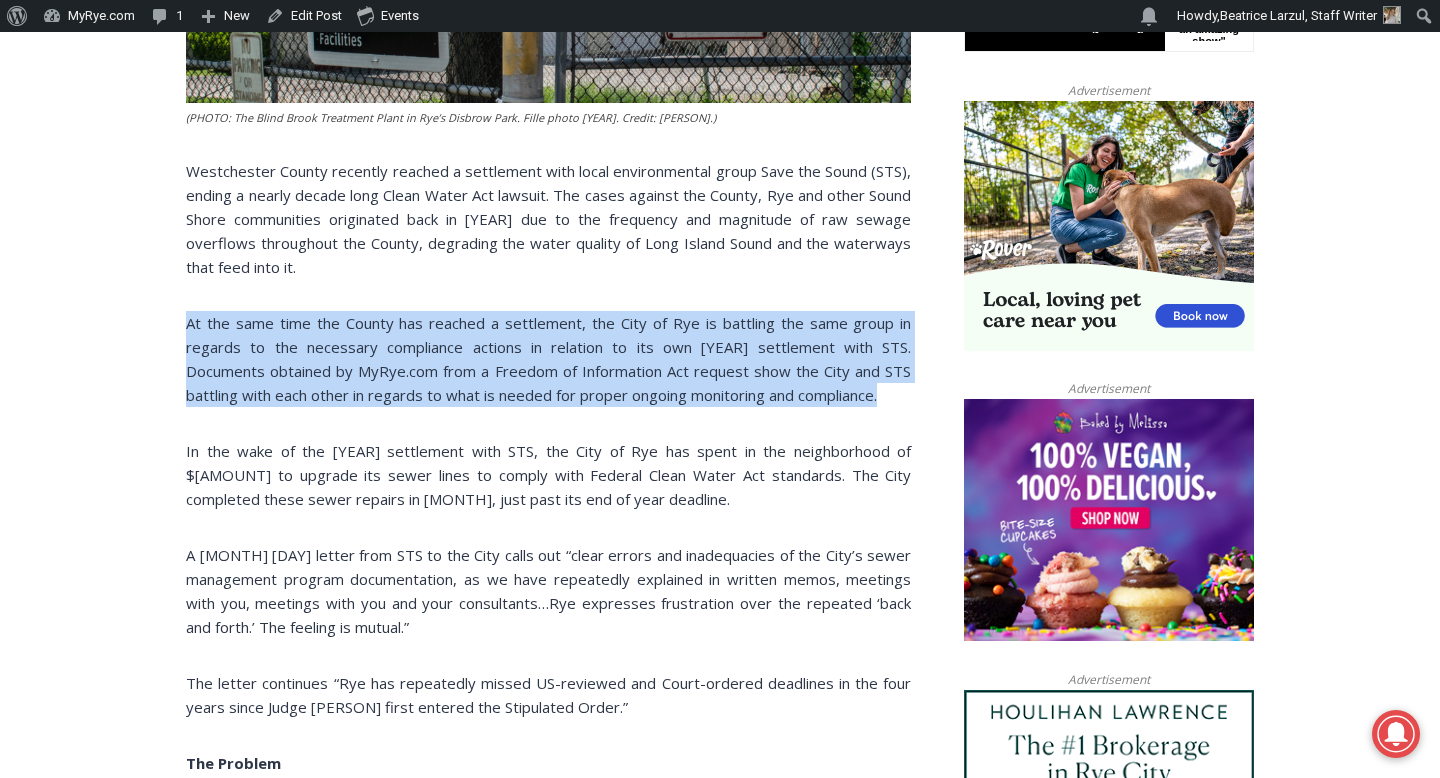 click on "Home > Green > Long Island Sound > Rye and Save the Sound Clash over Compliance in Ongoing Sewage Settlement
Long Island Sound   Beaver Swamp Brook   Blind Brook   City of Rye   Government   Green   Save the Sound
Rye and Save the Sound Clash over Compliance in Ongoing Sewage Settlement
By [PERSON], Publisher of MyRye.com
[MONTH] [DAY], [YEAR] [MONTH] [DAY], [YEAR]
(PHOTO: The Blind Brook Treatment Plant in Rye’s Disbrow Park. Fille photo [YEAR]. Credit: [PERSON].)
Westchester County recently reached a settlement with local environmental group Save the Sound (STS), ending a nearly decade long Clean Water Act lawsuit. The cases against the County, Rye and other Sound Shore communities originated back in [YEAR] due to the frequency and magnitude of raw sewage overflows throughout the County, degrading the water quality of Long Island Sound and the waterways that feed into it.
The Problem" at bounding box center (720, 2333) 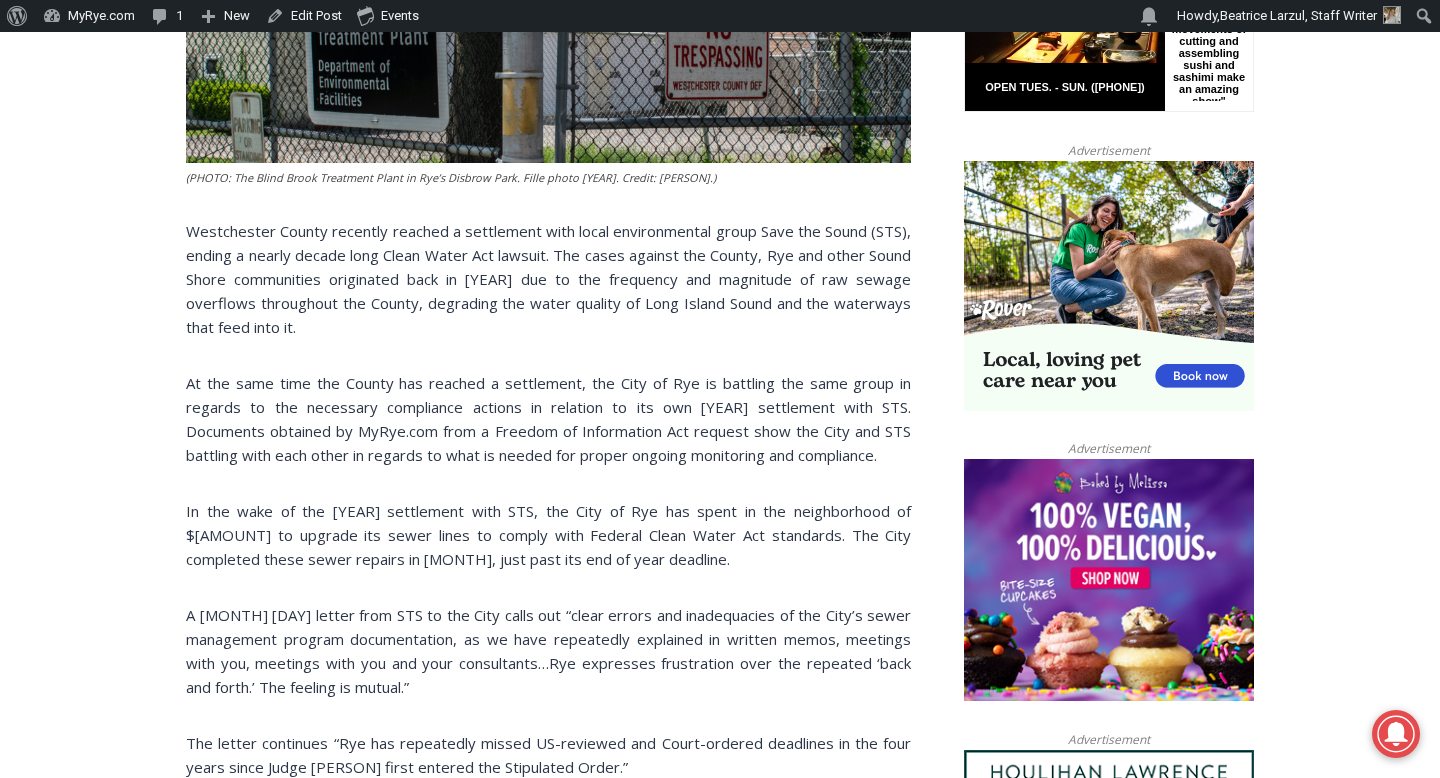 scroll, scrollTop: 1195, scrollLeft: 0, axis: vertical 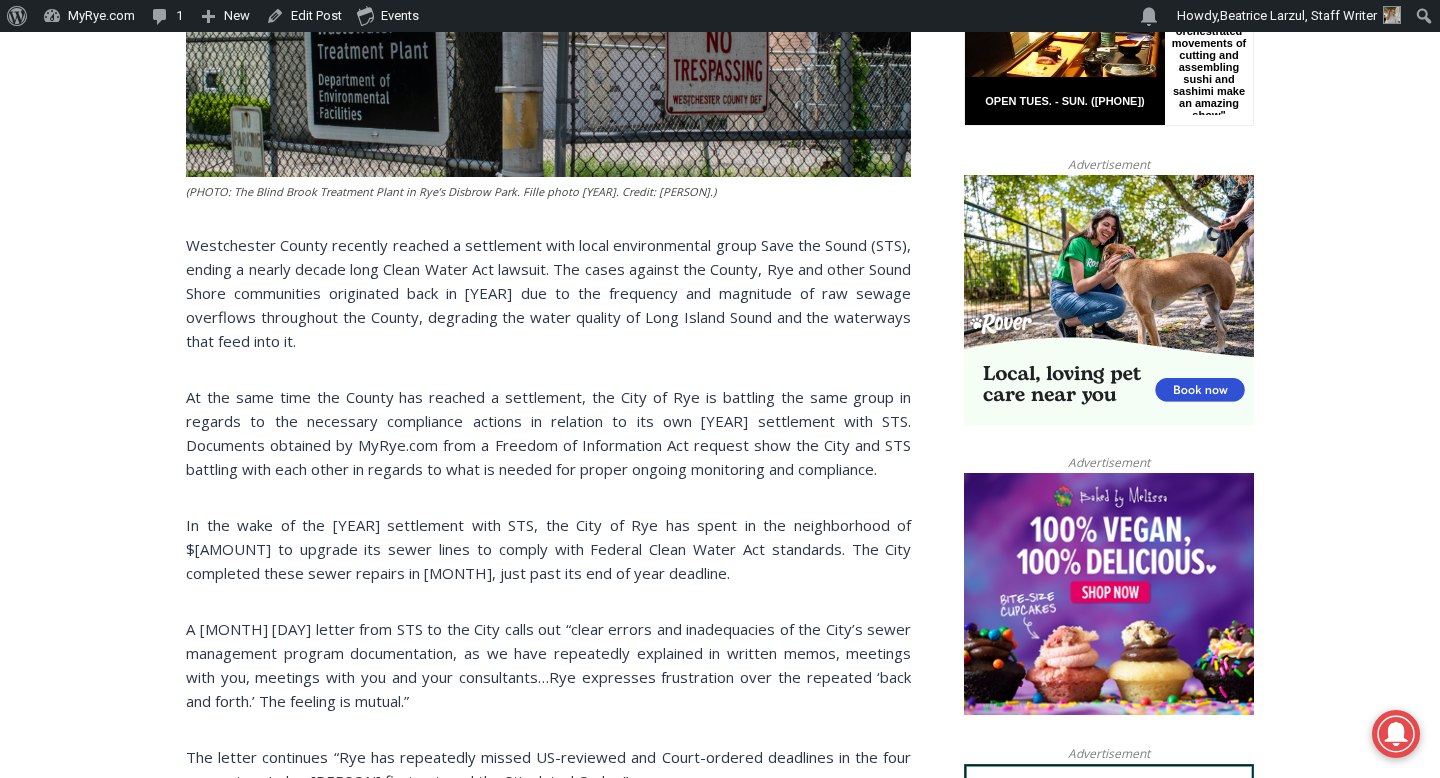 click on "Home > Green > Long Island Sound > Rye and Save the Sound Clash over Compliance in Ongoing Sewage Settlement
Long Island Sound   Beaver Swamp Brook   Blind Brook   City of Rye   Government   Green   Save the Sound
Rye and Save the Sound Clash over Compliance in Ongoing Sewage Settlement
By [PERSON], Publisher of MyRye.com
[MONTH] [DAY], [YEAR] [MONTH] [DAY], [YEAR]
(PHOTO: The Blind Brook Treatment Plant in Rye’s Disbrow Park. Fille photo [YEAR]. Credit: [PERSON].)
Westchester County recently reached a settlement with local environmental group Save the Sound (STS), ending a nearly decade long Clean Water Act lawsuit. The cases against the County, Rye and other Sound Shore communities originated back in [YEAR] due to the frequency and magnitude of raw sewage overflows throughout the County, degrading the water quality of Long Island Sound and the waterways that feed into it.
The Problem" at bounding box center [720, 2407] 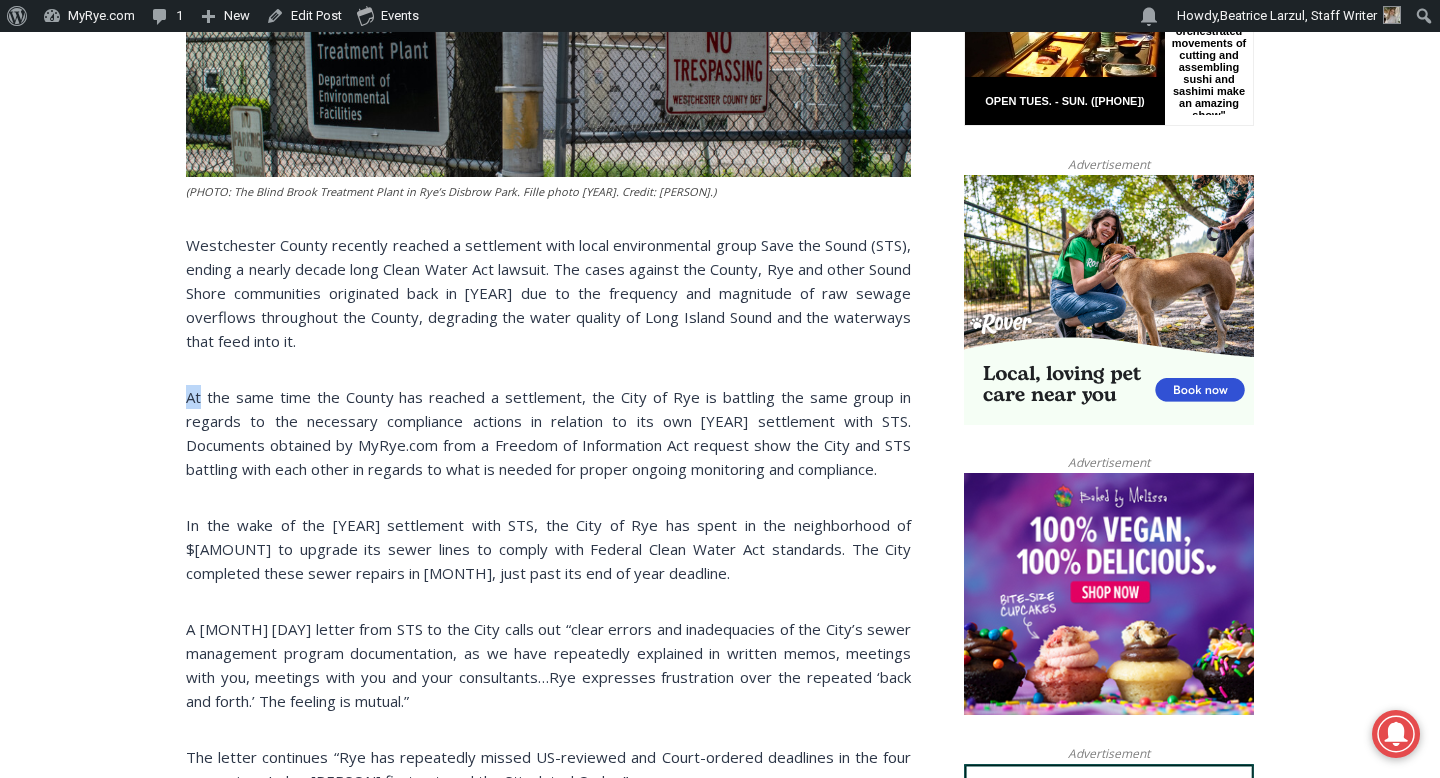 click on "Home > Green > Long Island Sound > Rye and Save the Sound Clash over Compliance in Ongoing Sewage Settlement
Long Island Sound   Beaver Swamp Brook   Blind Brook   City of Rye   Government   Green   Save the Sound
Rye and Save the Sound Clash over Compliance in Ongoing Sewage Settlement
By [PERSON], Publisher of MyRye.com
[MONTH] [DAY], [YEAR] [MONTH] [DAY], [YEAR]
(PHOTO: The Blind Brook Treatment Plant in Rye’s Disbrow Park. Fille photo [YEAR]. Credit: [PERSON].)
Westchester County recently reached a settlement with local environmental group Save the Sound (STS), ending a nearly decade long Clean Water Act lawsuit. The cases against the County, Rye and other Sound Shore communities originated back in [YEAR] due to the frequency and magnitude of raw sewage overflows throughout the County, degrading the water quality of Long Island Sound and the waterways that feed into it.
The Problem" at bounding box center [720, 2407] 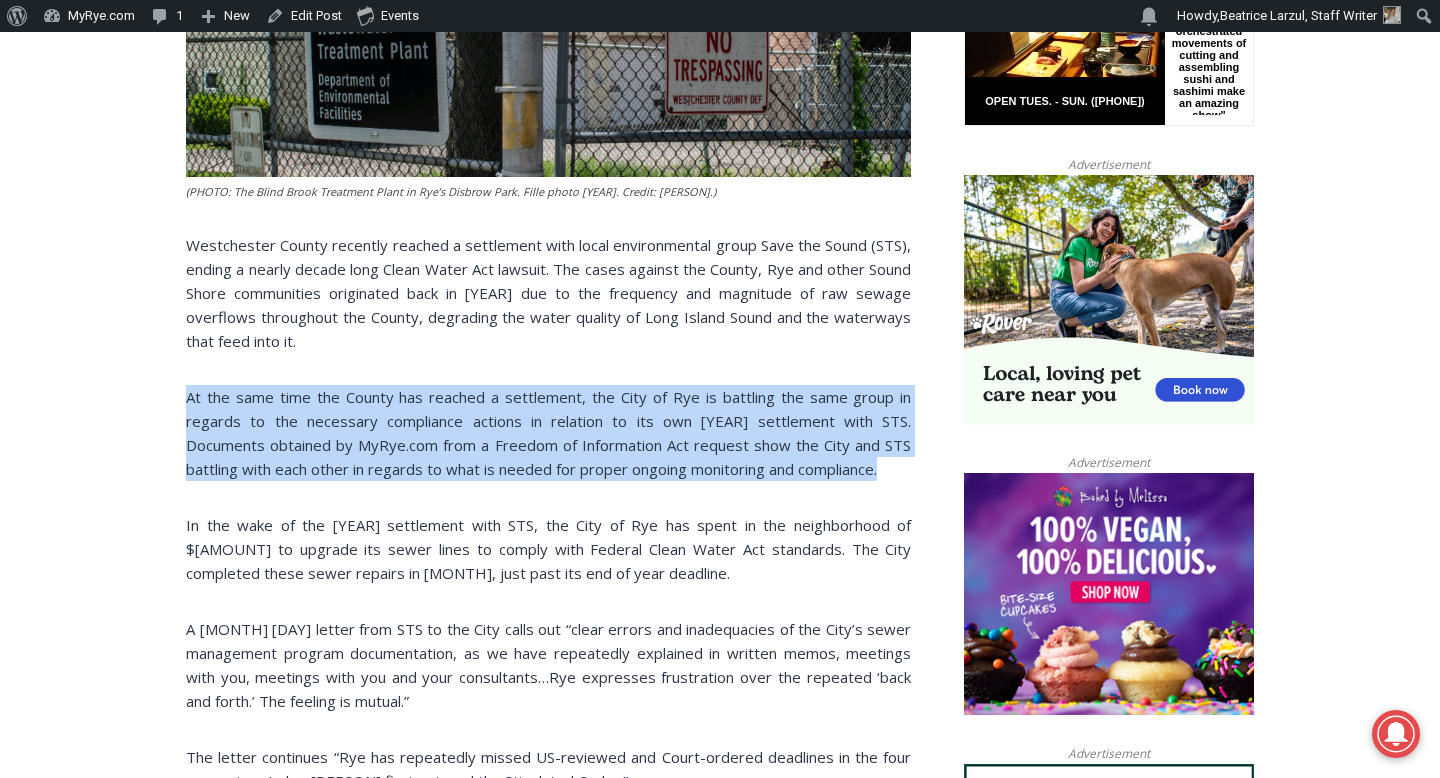 click on "Home > Green > Long Island Sound > Rye and Save the Sound Clash over Compliance in Ongoing Sewage Settlement
Long Island Sound   Beaver Swamp Brook   Blind Brook   City of Rye   Government   Green   Save the Sound
Rye and Save the Sound Clash over Compliance in Ongoing Sewage Settlement
By [PERSON], Publisher of MyRye.com
[MONTH] [DAY], [YEAR] [MONTH] [DAY], [YEAR]
(PHOTO: The Blind Brook Treatment Plant in Rye’s Disbrow Park. Fille photo [YEAR]. Credit: [PERSON].)
Westchester County recently reached a settlement with local environmental group Save the Sound (STS), ending a nearly decade long Clean Water Act lawsuit. The cases against the County, Rye and other Sound Shore communities originated back in [YEAR] due to the frequency and magnitude of raw sewage overflows throughout the County, degrading the water quality of Long Island Sound and the waterways that feed into it.
The Problem" at bounding box center [720, 2407] 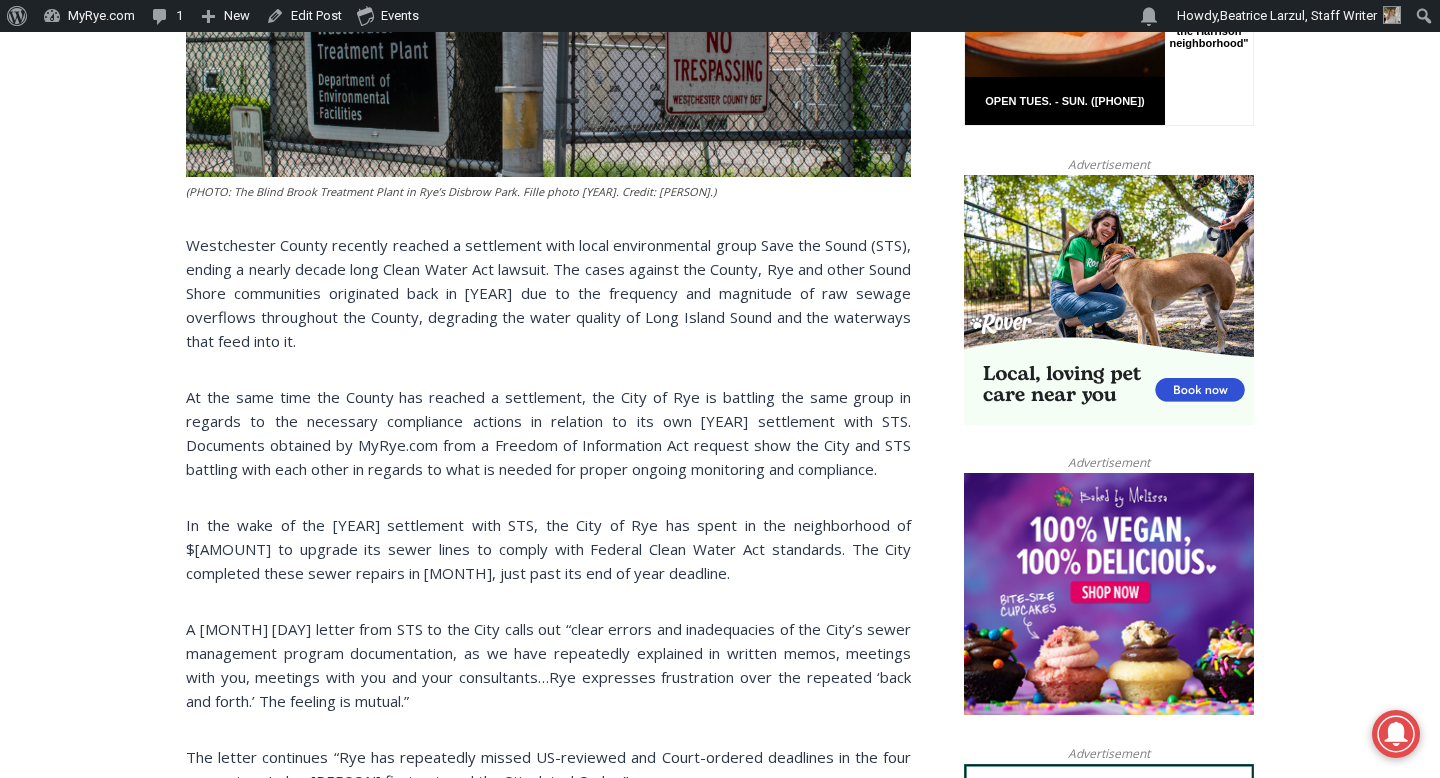click on "Home > Green > Long Island Sound > Rye and Save the Sound Clash over Compliance in Ongoing Sewage Settlement
Long Island Sound   Beaver Swamp Brook   Blind Brook   City of Rye   Government   Green   Save the Sound
Rye and Save the Sound Clash over Compliance in Ongoing Sewage Settlement
By [PERSON], Publisher of MyRye.com
[MONTH] [DAY], [YEAR] [MONTH] [DAY], [YEAR]
(PHOTO: The Blind Brook Treatment Plant in Rye’s Disbrow Park. Fille photo [YEAR]. Credit: [PERSON].)
Westchester County recently reached a settlement with local environmental group Save the Sound (STS), ending a nearly decade long Clean Water Act lawsuit. The cases against the County, Rye and other Sound Shore communities originated back in [YEAR] due to the frequency and magnitude of raw sewage overflows throughout the County, degrading the water quality of Long Island Sound and the waterways that feed into it.
The Problem" at bounding box center [720, 2407] 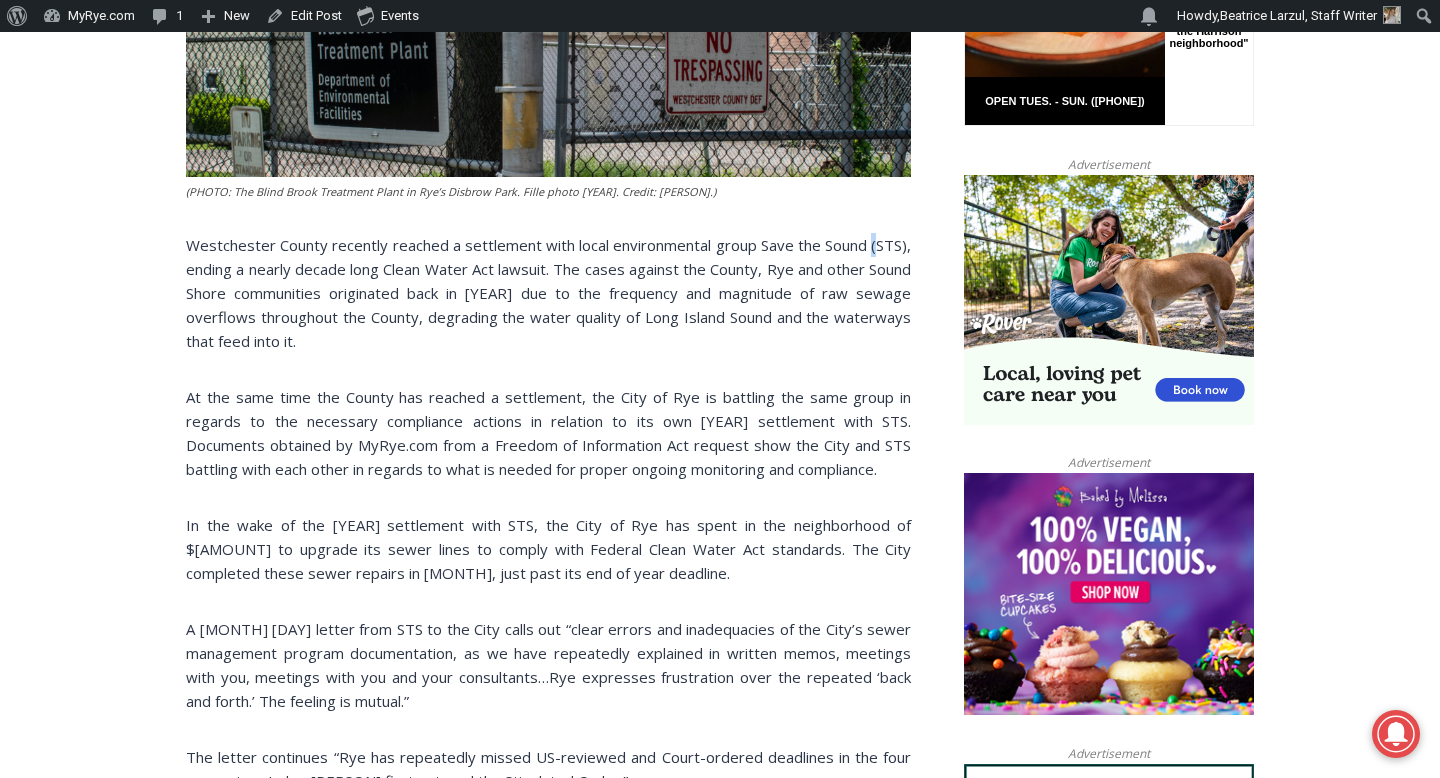 click on "Home > Green > Long Island Sound > Rye and Save the Sound Clash over Compliance in Ongoing Sewage Settlement
Long Island Sound   Beaver Swamp Brook   Blind Brook   City of Rye   Government   Green   Save the Sound
Rye and Save the Sound Clash over Compliance in Ongoing Sewage Settlement
By [PERSON], Publisher of MyRye.com
[MONTH] [DAY], [YEAR] [MONTH] [DAY], [YEAR]
(PHOTO: The Blind Brook Treatment Plant in Rye’s Disbrow Park. Fille photo [YEAR]. Credit: [PERSON].)
Westchester County recently reached a settlement with local environmental group Save the Sound (STS), ending a nearly decade long Clean Water Act lawsuit. The cases against the County, Rye and other Sound Shore communities originated back in [YEAR] due to the frequency and magnitude of raw sewage overflows throughout the County, degrading the water quality of Long Island Sound and the waterways that feed into it.
The Problem" at bounding box center [720, 2407] 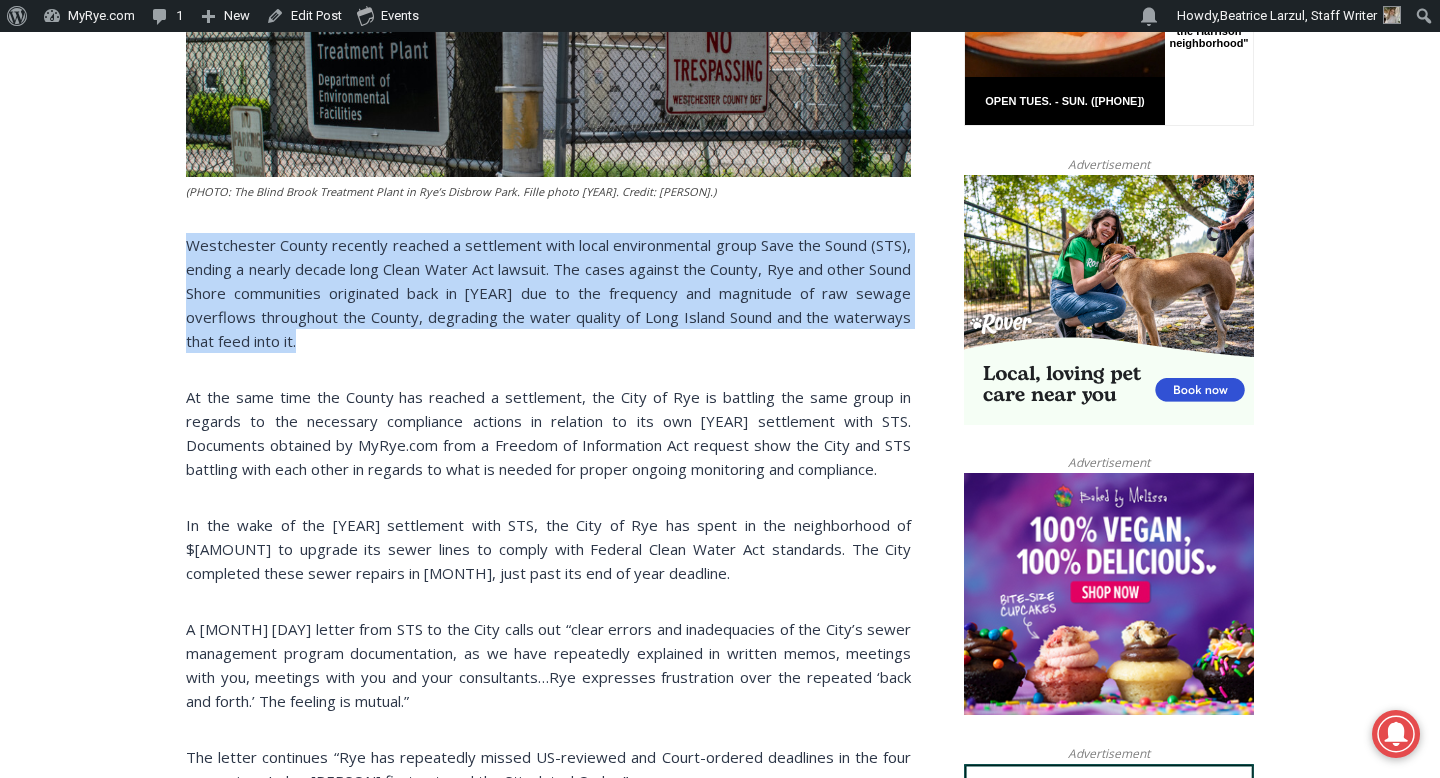 click on "Home > Green > Long Island Sound > Rye and Save the Sound Clash over Compliance in Ongoing Sewage Settlement
Long Island Sound   Beaver Swamp Brook   Blind Brook   City of Rye   Government   Green   Save the Sound
Rye and Save the Sound Clash over Compliance in Ongoing Sewage Settlement
By [PERSON], Publisher of MyRye.com
[MONTH] [DAY], [YEAR] [MONTH] [DAY], [YEAR]
(PHOTO: The Blind Brook Treatment Plant in Rye’s Disbrow Park. Fille photo [YEAR]. Credit: [PERSON].)
Westchester County recently reached a settlement with local environmental group Save the Sound (STS), ending a nearly decade long Clean Water Act lawsuit. The cases against the County, Rye and other Sound Shore communities originated back in [YEAR] due to the frequency and magnitude of raw sewage overflows throughout the County, degrading the water quality of Long Island Sound and the waterways that feed into it.
The Problem" at bounding box center [720, 2407] 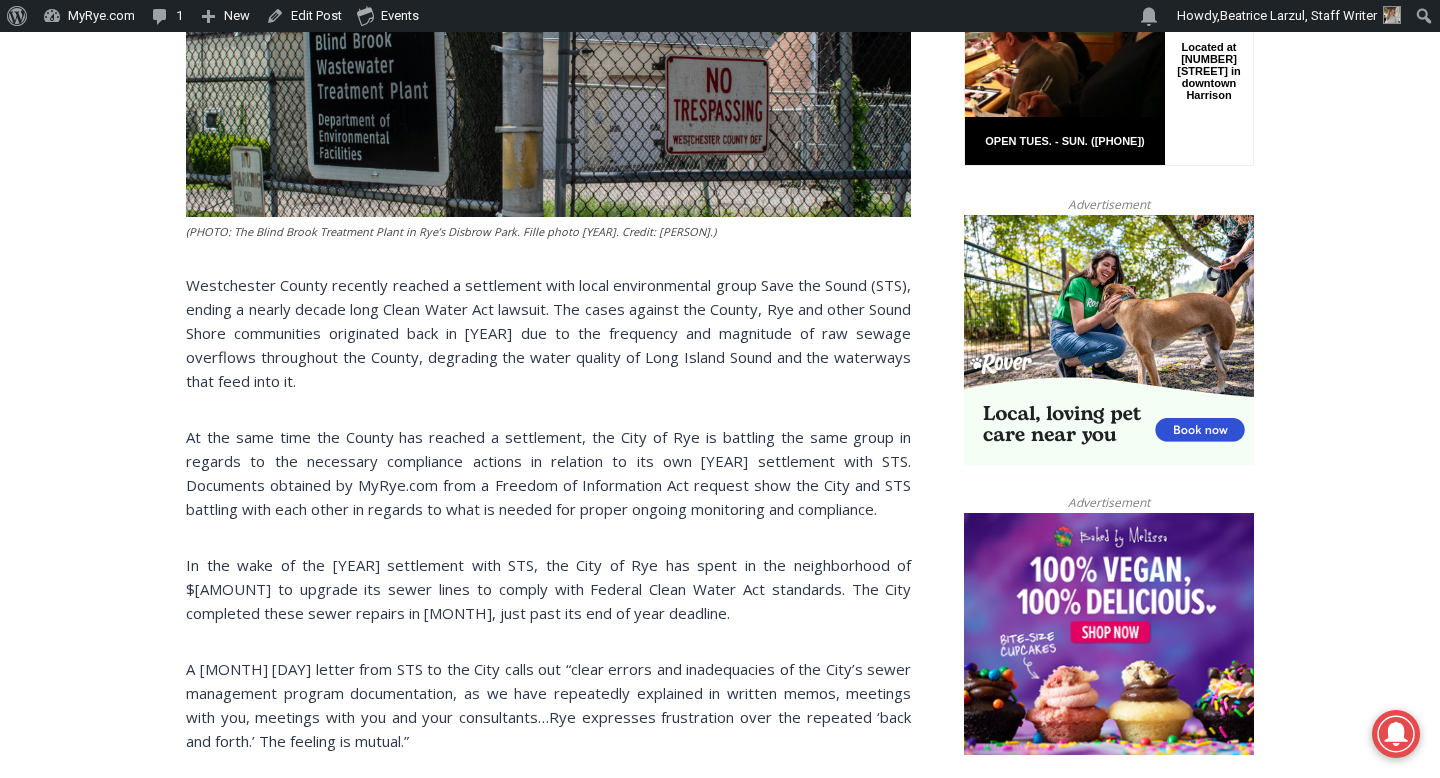 scroll, scrollTop: 1141, scrollLeft: 0, axis: vertical 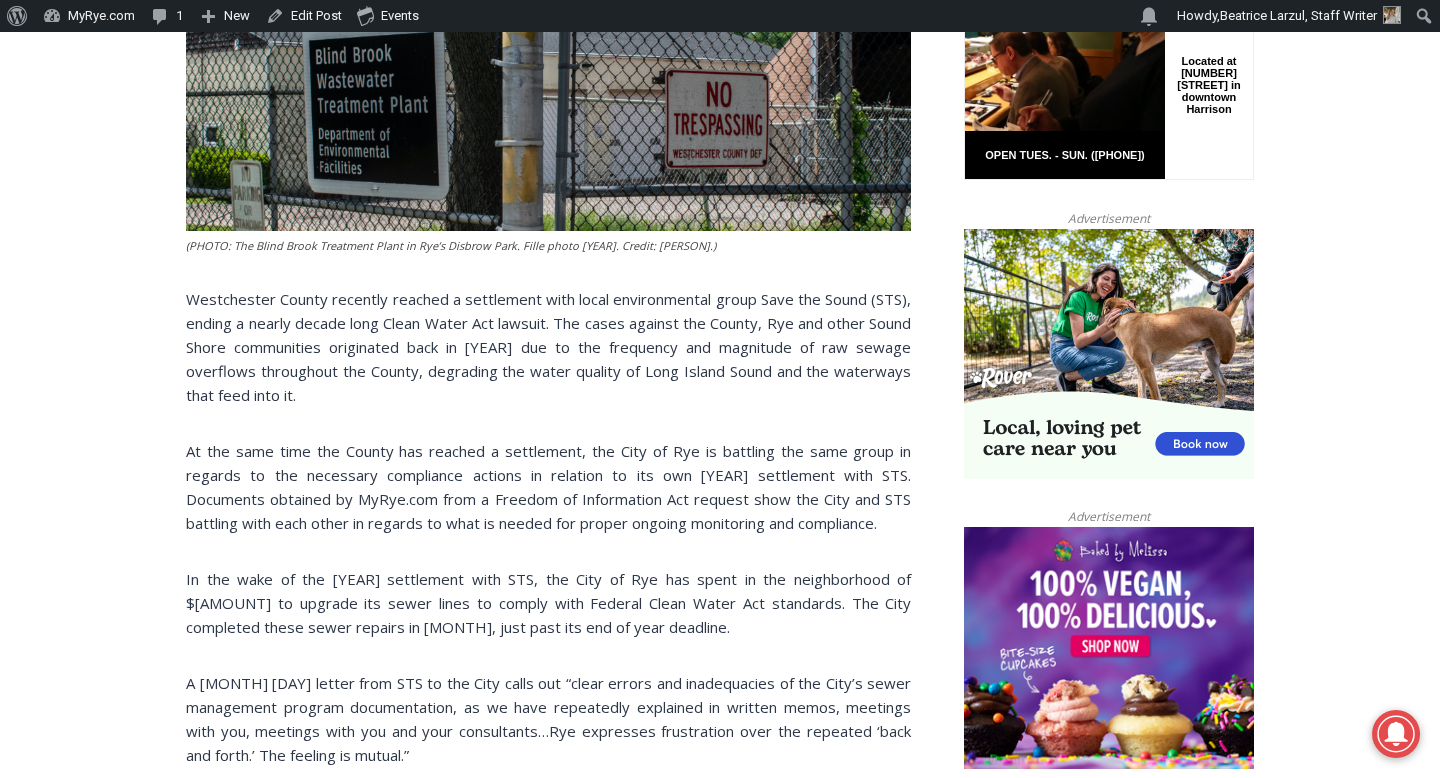 click on "Home > Green > Long Island Sound > Rye and Save the Sound Clash over Compliance in Ongoing Sewage Settlement
Long Island Sound   Beaver Swamp Brook   Blind Brook   City of Rye   Government   Green   Save the Sound
Rye and Save the Sound Clash over Compliance in Ongoing Sewage Settlement
By [PERSON], Publisher of MyRye.com
[MONTH] [DAY], [YEAR] [MONTH] [DAY], [YEAR]
(PHOTO: The Blind Brook Treatment Plant in Rye’s Disbrow Park. Fille photo [YEAR]. Credit: [PERSON].)
Westchester County recently reached a settlement with local environmental group Save the Sound (STS), ending a nearly decade long Clean Water Act lawsuit. The cases against the County, Rye and other Sound Shore communities originated back in [YEAR] due to the frequency and magnitude of raw sewage overflows throughout the County, degrading the water quality of Long Island Sound and the waterways that feed into it.
The Problem" at bounding box center (720, 2461) 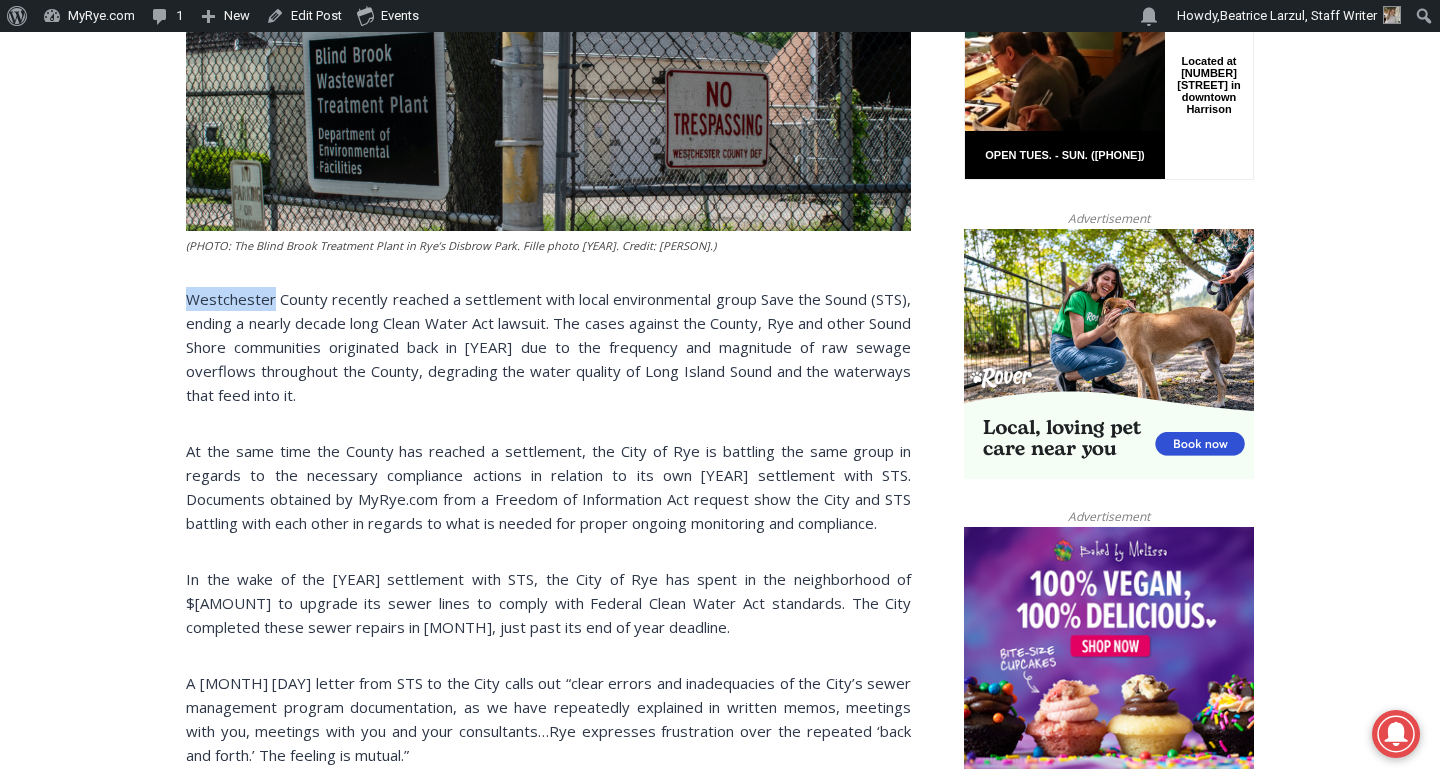 click on "Home > Green > Long Island Sound > Rye and Save the Sound Clash over Compliance in Ongoing Sewage Settlement
Long Island Sound   Beaver Swamp Brook   Blind Brook   City of Rye   Government   Green   Save the Sound
Rye and Save the Sound Clash over Compliance in Ongoing Sewage Settlement
By [PERSON], Publisher of MyRye.com
[MONTH] [DAY], [YEAR] [MONTH] [DAY], [YEAR]
(PHOTO: The Blind Brook Treatment Plant in Rye’s Disbrow Park. Fille photo [YEAR]. Credit: [PERSON].)
Westchester County recently reached a settlement with local environmental group Save the Sound (STS), ending a nearly decade long Clean Water Act lawsuit. The cases against the County, Rye and other Sound Shore communities originated back in [YEAR] due to the frequency and magnitude of raw sewage overflows throughout the County, degrading the water quality of Long Island Sound and the waterways that feed into it.
The Problem" at bounding box center (720, 2461) 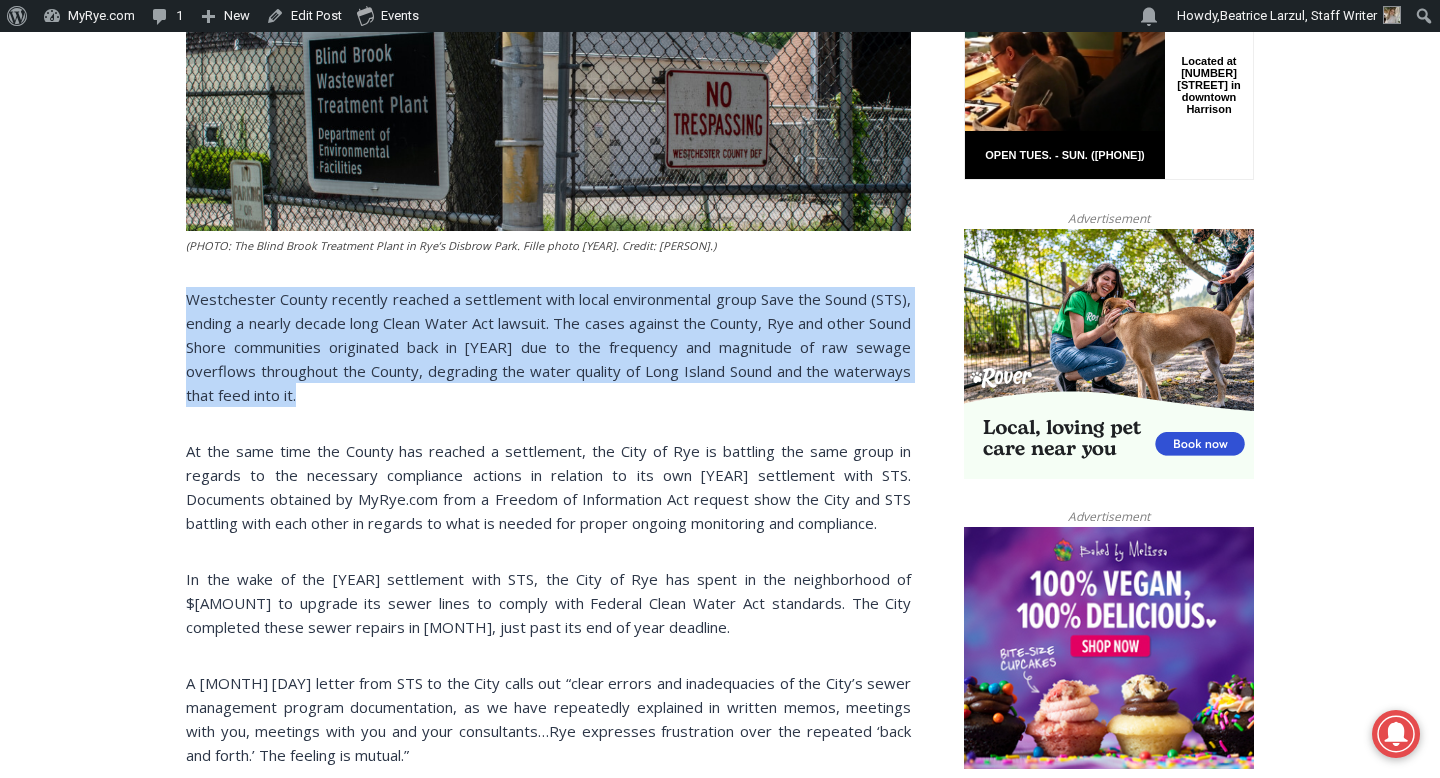 click on "Home > Green > Long Island Sound > Rye and Save the Sound Clash over Compliance in Ongoing Sewage Settlement
Long Island Sound   Beaver Swamp Brook   Blind Brook   City of Rye   Government   Green   Save the Sound
Rye and Save the Sound Clash over Compliance in Ongoing Sewage Settlement
By [PERSON], Publisher of MyRye.com
[MONTH] [DAY], [YEAR] [MONTH] [DAY], [YEAR]
(PHOTO: The Blind Brook Treatment Plant in Rye’s Disbrow Park. Fille photo [YEAR]. Credit: [PERSON].)
Westchester County recently reached a settlement with local environmental group Save the Sound (STS), ending a nearly decade long Clean Water Act lawsuit. The cases against the County, Rye and other Sound Shore communities originated back in [YEAR] due to the frequency and magnitude of raw sewage overflows throughout the County, degrading the water quality of Long Island Sound and the waterways that feed into it.
The Problem" at bounding box center [720, 2461] 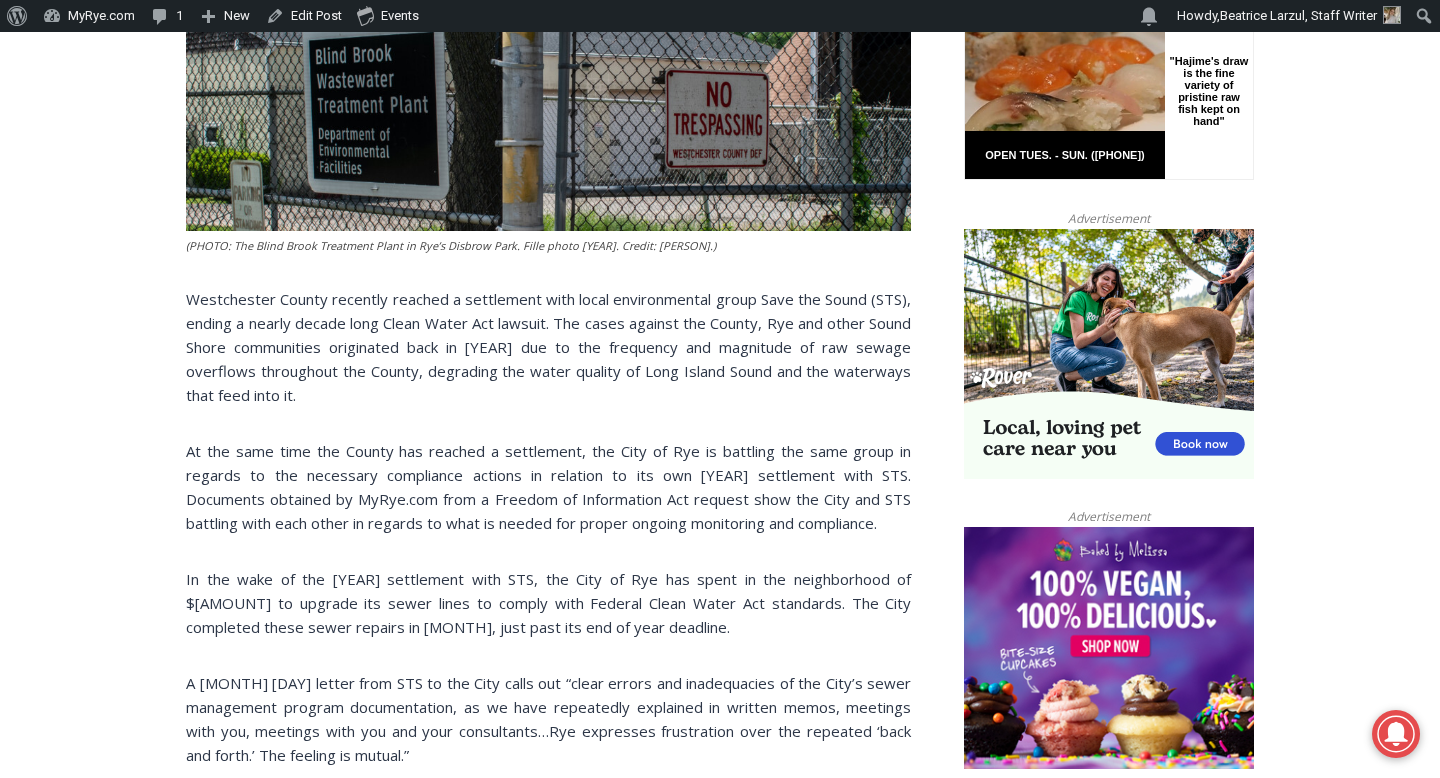 click on "Home > Green > Long Island Sound > Rye and Save the Sound Clash over Compliance in Ongoing Sewage Settlement
Long Island Sound   Beaver Swamp Brook   Blind Brook   City of Rye   Government   Green   Save the Sound
Rye and Save the Sound Clash over Compliance in Ongoing Sewage Settlement
By [PERSON], Publisher of MyRye.com
[MONTH] [DAY], [YEAR] [MONTH] [DAY], [YEAR]
(PHOTO: The Blind Brook Treatment Plant in Rye’s Disbrow Park. Fille photo [YEAR]. Credit: [PERSON].)
Westchester County recently reached a settlement with local environmental group Save the Sound (STS), ending a nearly decade long Clean Water Act lawsuit. The cases against the County, Rye and other Sound Shore communities originated back in [YEAR] due to the frequency and magnitude of raw sewage overflows throughout the County, degrading the water quality of Long Island Sound and the waterways that feed into it.
The Problem" at bounding box center [720, 2461] 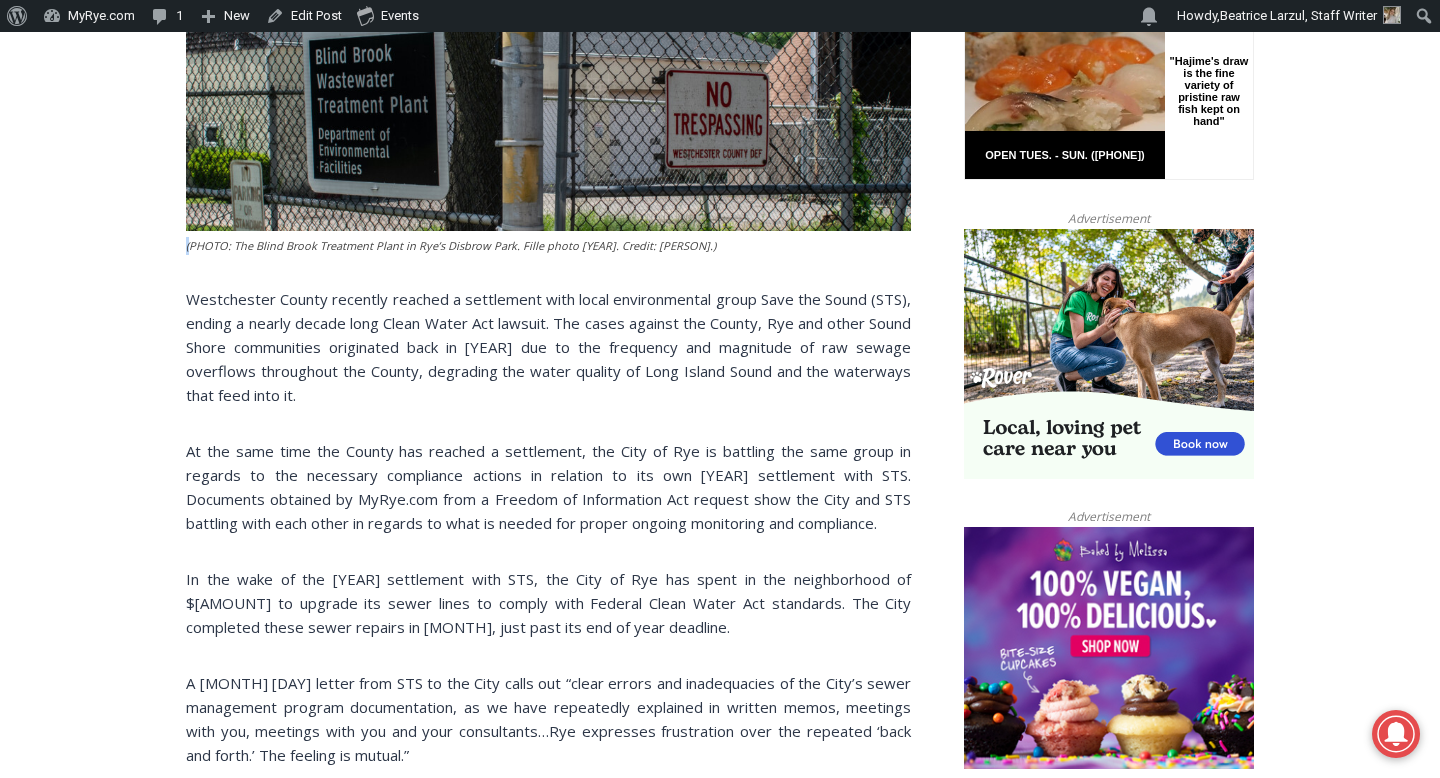 click on "Home > Green > Long Island Sound > Rye and Save the Sound Clash over Compliance in Ongoing Sewage Settlement
Long Island Sound   Beaver Swamp Brook   Blind Brook   City of Rye   Government   Green   Save the Sound
Rye and Save the Sound Clash over Compliance in Ongoing Sewage Settlement
By [PERSON], Publisher of MyRye.com
[MONTH] [DAY], [YEAR] [MONTH] [DAY], [YEAR]
(PHOTO: The Blind Brook Treatment Plant in Rye’s Disbrow Park. Fille photo [YEAR]. Credit: [PERSON].)
Westchester County recently reached a settlement with local environmental group Save the Sound (STS), ending a nearly decade long Clean Water Act lawsuit. The cases against the County, Rye and other Sound Shore communities originated back in [YEAR] due to the frequency and magnitude of raw sewage overflows throughout the County, degrading the water quality of Long Island Sound and the waterways that feed into it.
The Problem" at bounding box center (720, 2461) 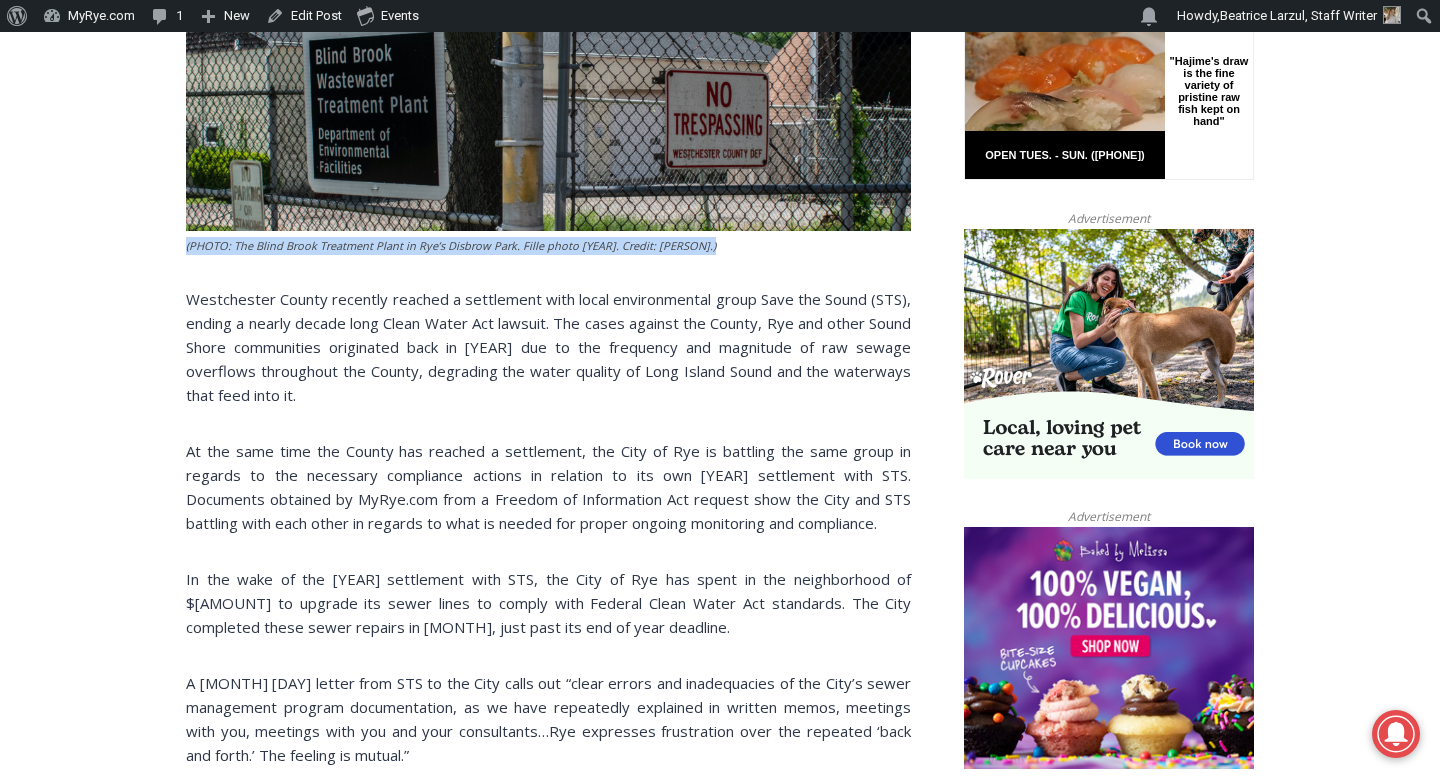 click on "Home > Green > Long Island Sound > Rye and Save the Sound Clash over Compliance in Ongoing Sewage Settlement
Long Island Sound   Beaver Swamp Brook   Blind Brook   City of Rye   Government   Green   Save the Sound
Rye and Save the Sound Clash over Compliance in Ongoing Sewage Settlement
By [PERSON], Publisher of MyRye.com
[MONTH] [DAY], [YEAR] [MONTH] [DAY], [YEAR]
(PHOTO: The Blind Brook Treatment Plant in Rye’s Disbrow Park. Fille photo [YEAR]. Credit: [PERSON].)
Westchester County recently reached a settlement with local environmental group Save the Sound (STS), ending a nearly decade long Clean Water Act lawsuit. The cases against the County, Rye and other Sound Shore communities originated back in [YEAR] due to the frequency and magnitude of raw sewage overflows throughout the County, degrading the water quality of Long Island Sound and the waterways that feed into it.
The Problem" at bounding box center [720, 2461] 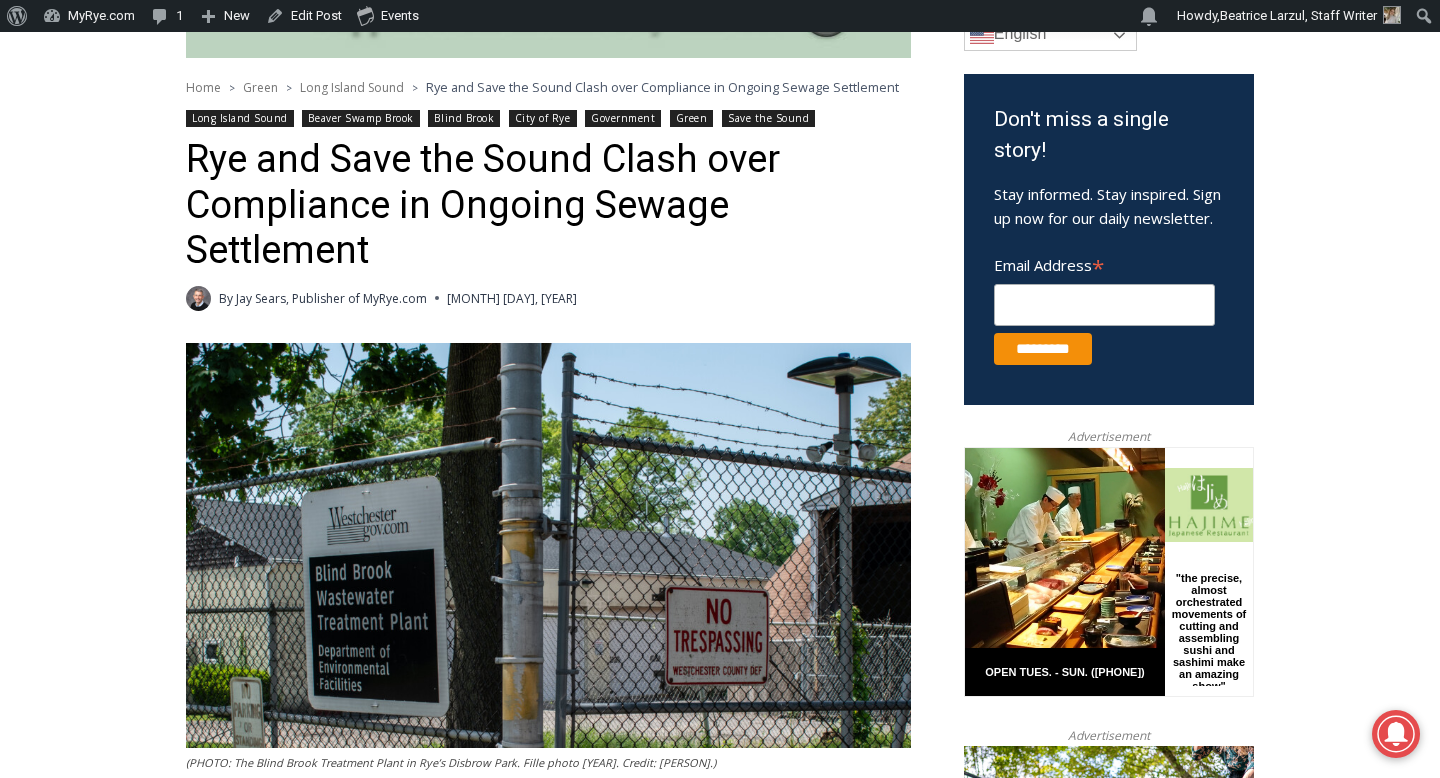 scroll, scrollTop: 615, scrollLeft: 0, axis: vertical 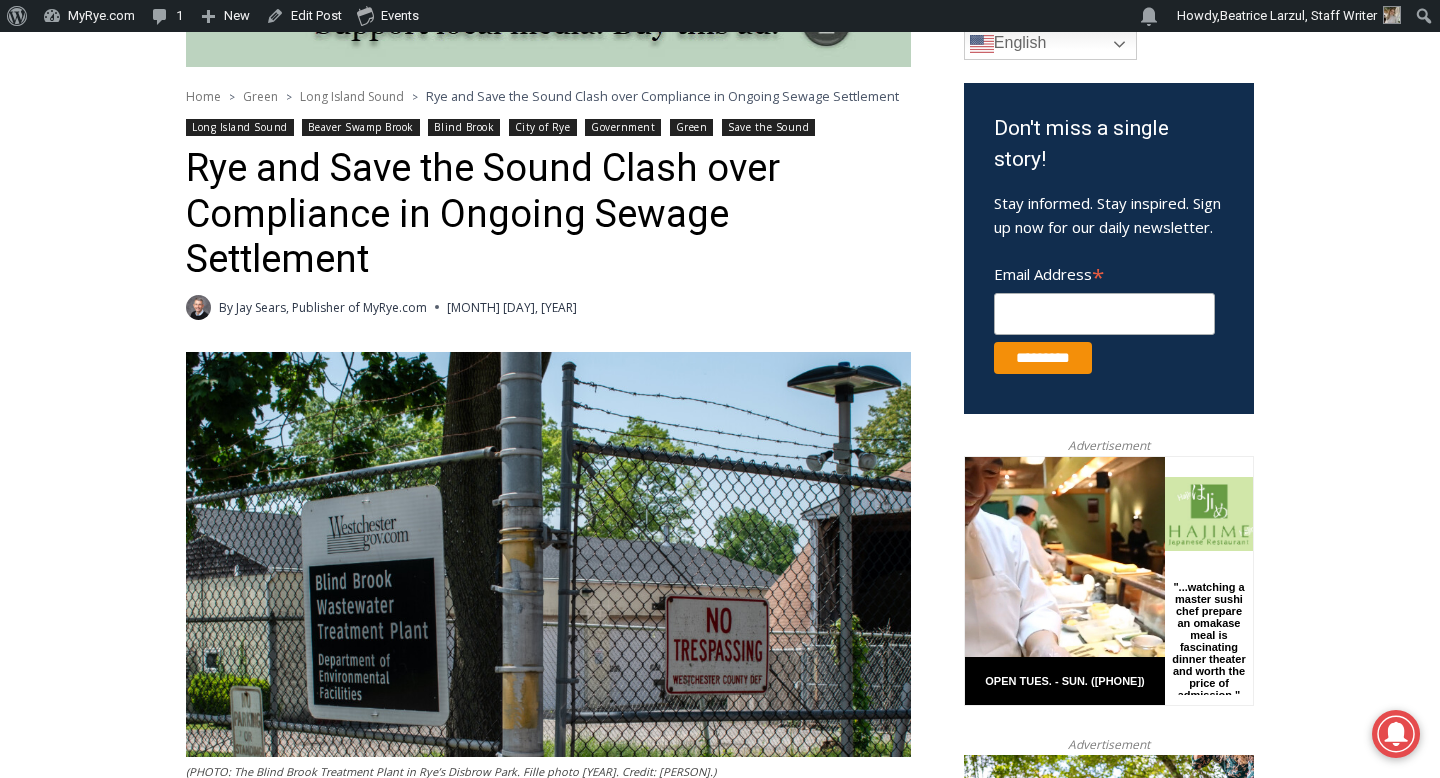 click on "Rye and Save the Sound Clash over Compliance in Ongoing Sewage Settlement" at bounding box center [548, 214] 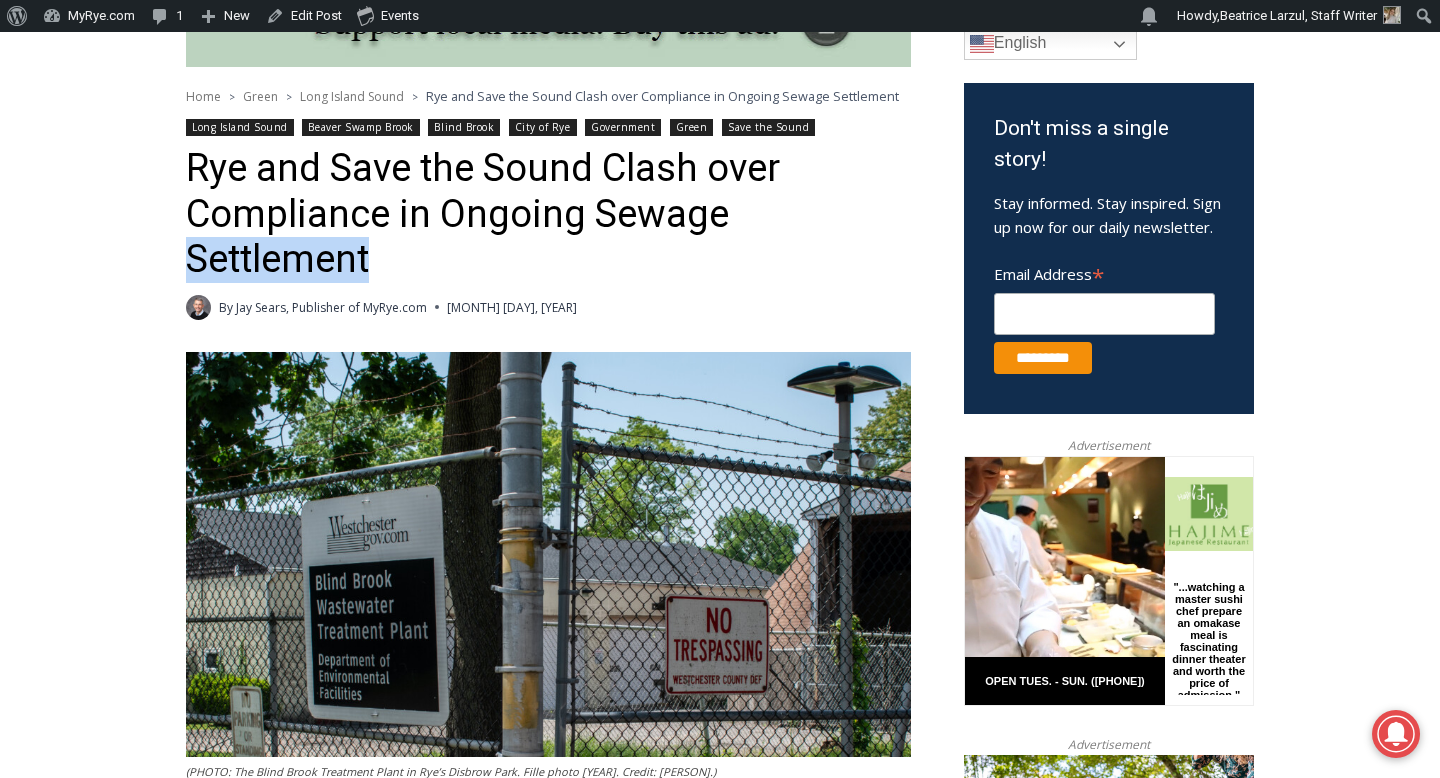 click on "Rye and Save the Sound Clash over Compliance in Ongoing Sewage Settlement" at bounding box center [548, 214] 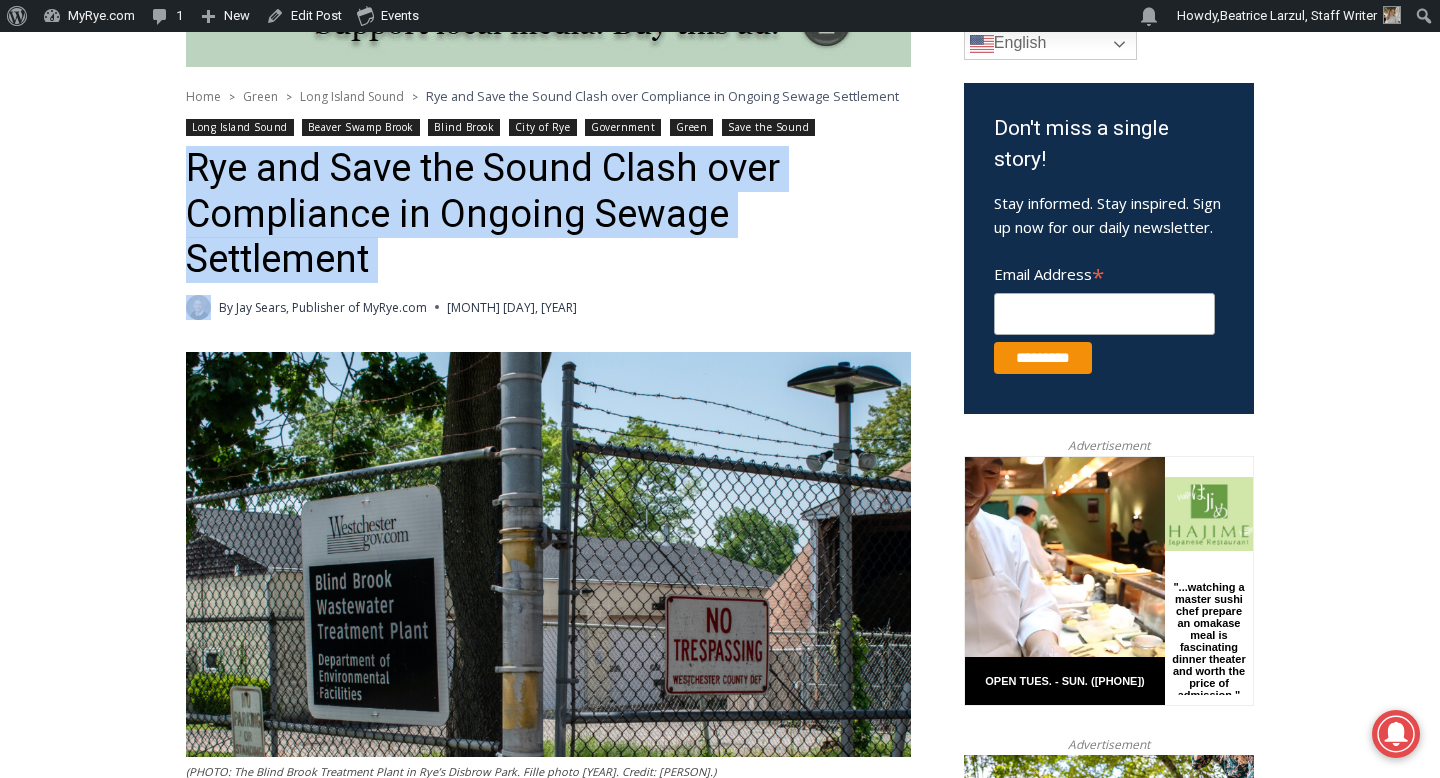 click on "Rye and Save the Sound Clash over Compliance in Ongoing Sewage Settlement" at bounding box center (548, 214) 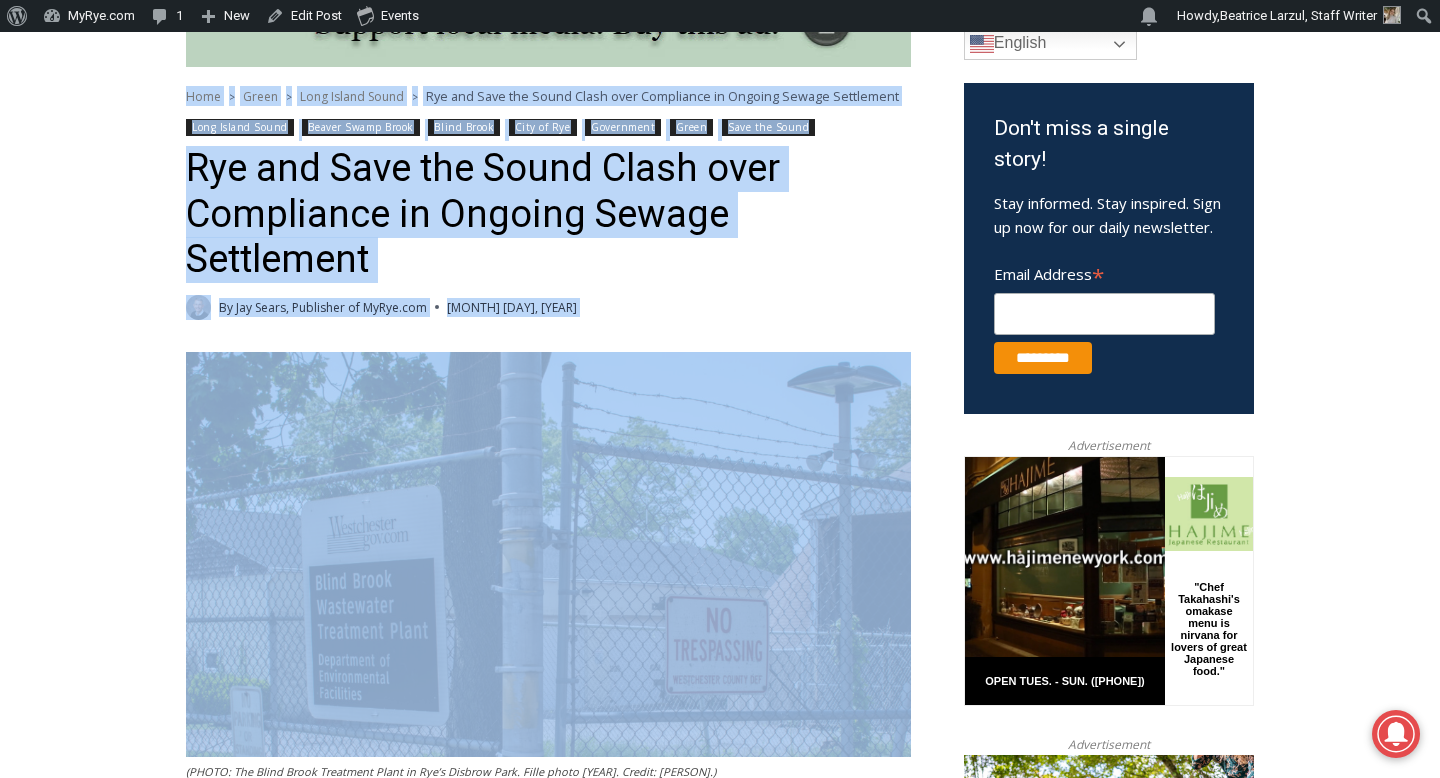 drag, startPoint x: 153, startPoint y: 97, endPoint x: 80, endPoint y: 318, distance: 232.74449 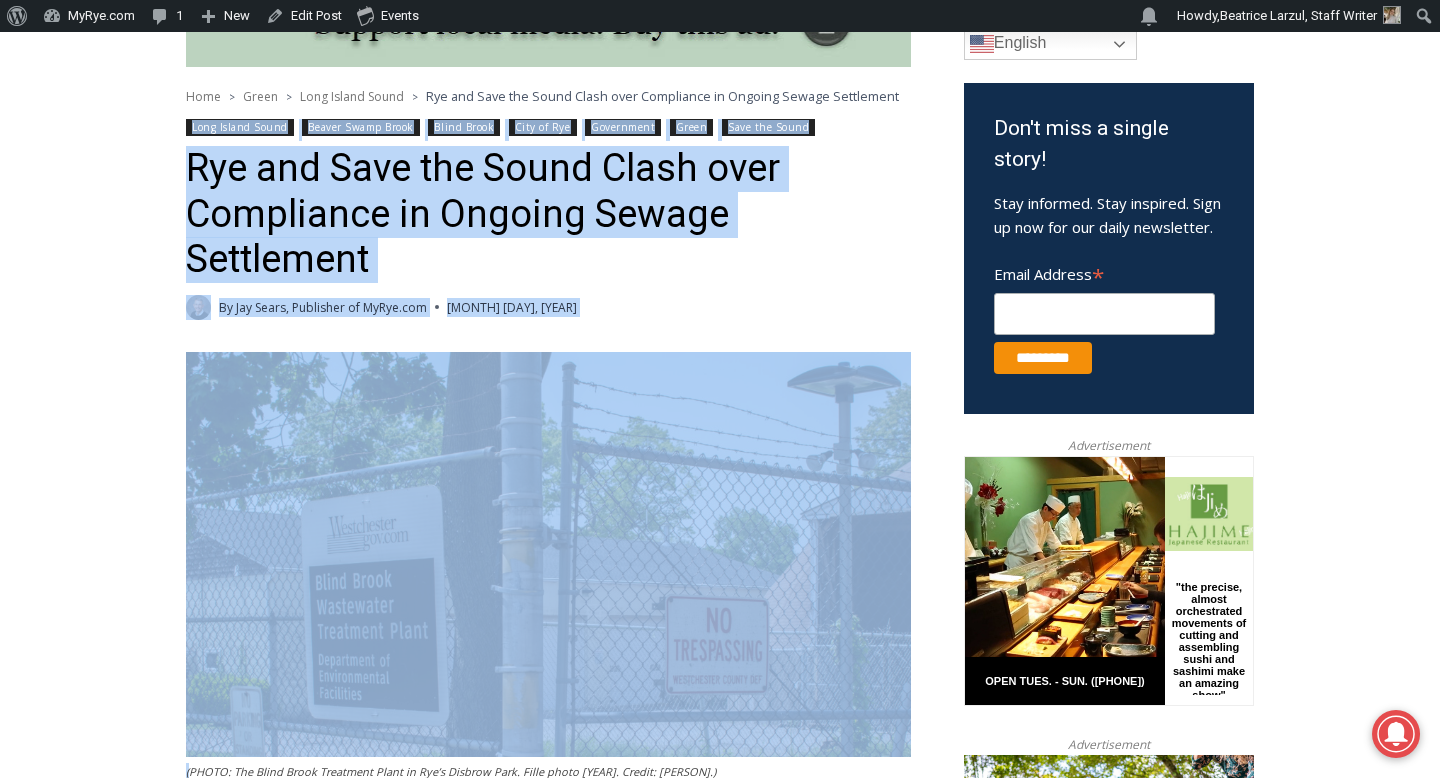 drag, startPoint x: 80, startPoint y: 317, endPoint x: 60, endPoint y: 119, distance: 199.00754 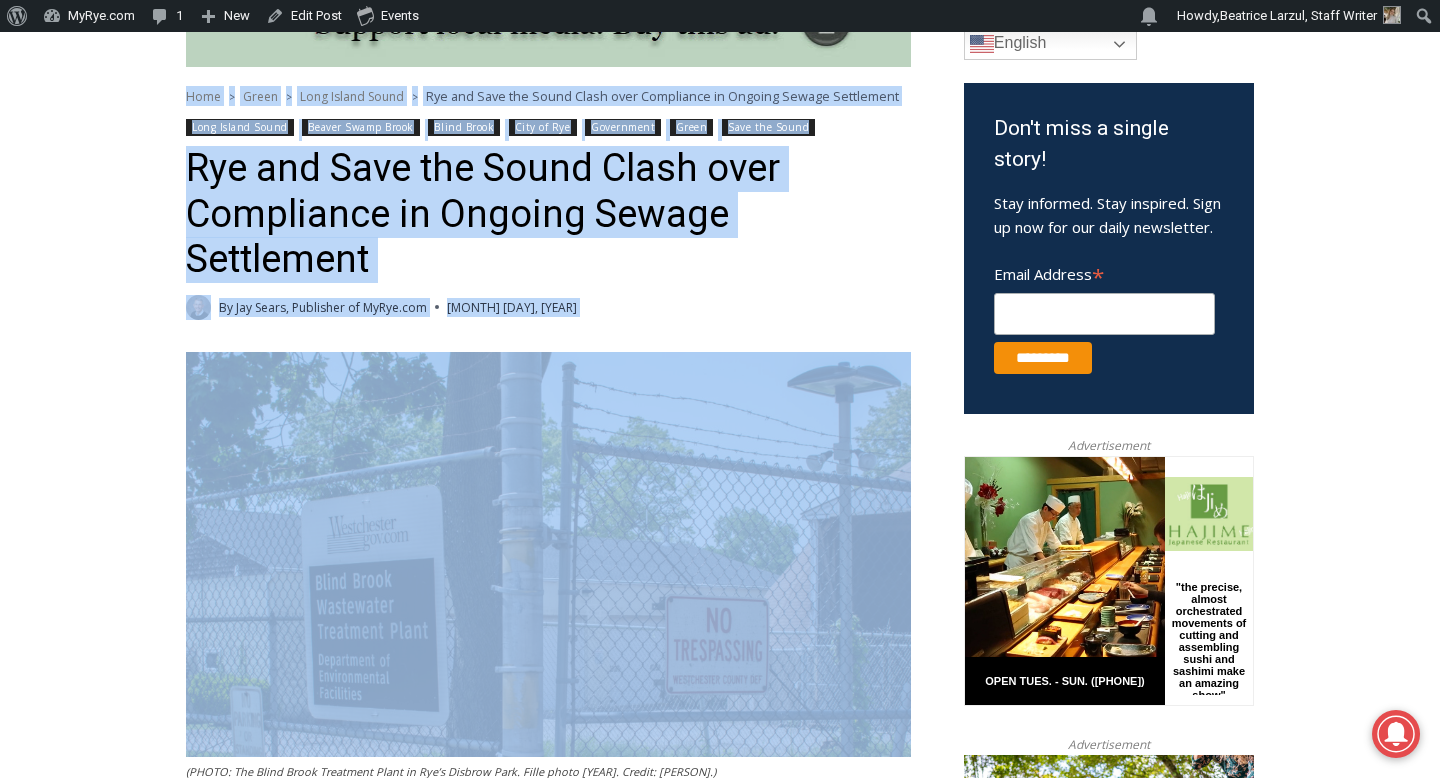 drag, startPoint x: 64, startPoint y: 81, endPoint x: 72, endPoint y: 313, distance: 232.1379 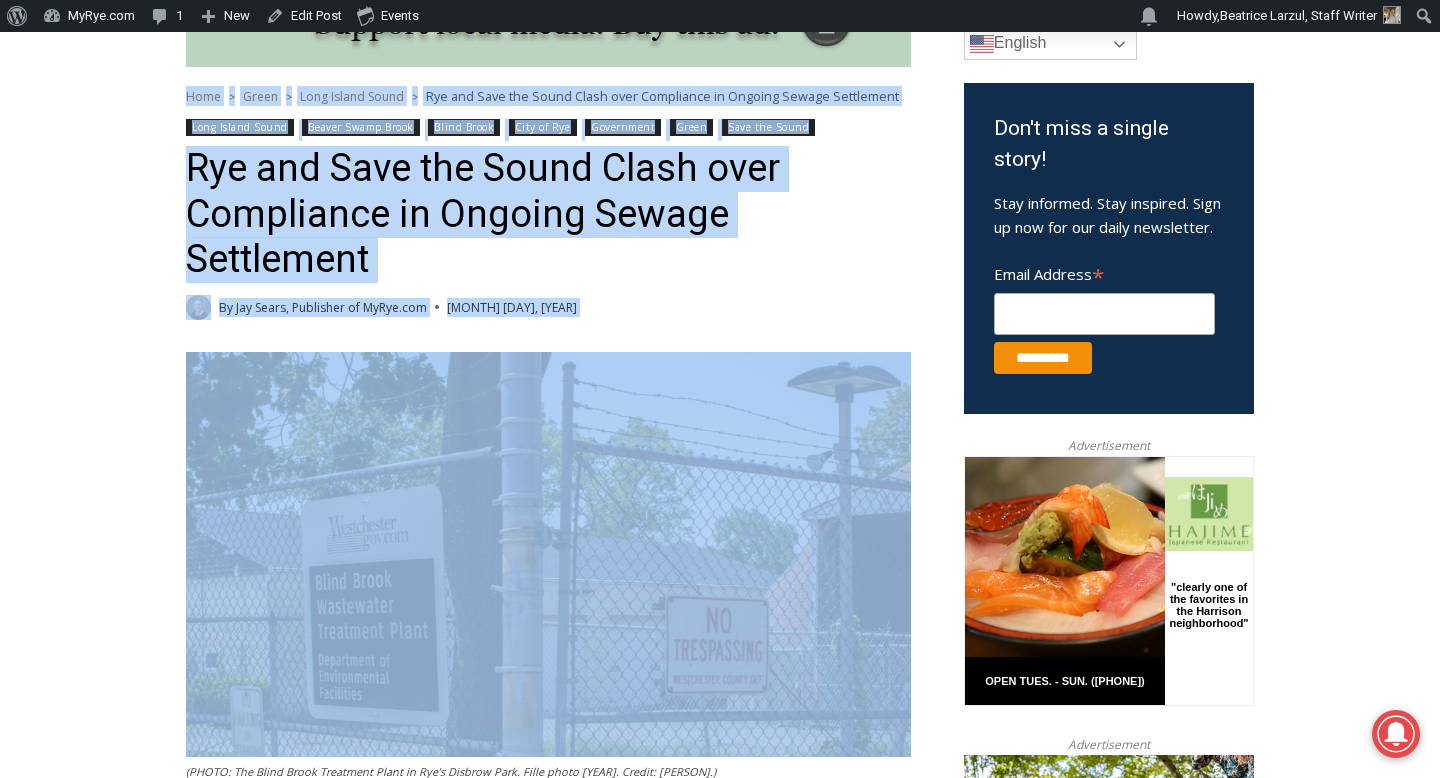 click on "Home > Green > Long Island Sound > Rye and Save the Sound Clash over Compliance in Ongoing Sewage Settlement
Long Island Sound   Beaver Swamp Brook   Blind Brook   City of Rye   Government   Green   Save the Sound
Rye and Save the Sound Clash over Compliance in Ongoing Sewage Settlement
By [PERSON], Publisher of MyRye.com
[MONTH] [DAY], [YEAR] [MONTH] [DAY], [YEAR]
(PHOTO: The Blind Brook Treatment Plant in Rye’s Disbrow Park. Fille photo [YEAR]. Credit: [PERSON].)
Westchester County recently reached a settlement with local environmental group Save the Sound (STS), ending a nearly decade long Clean Water Act lawsuit. The cases against the County, Rye and other Sound Shore communities originated back in [YEAR] due to the frequency and magnitude of raw sewage overflows throughout the County, degrading the water quality of Long Island Sound and the waterways that feed into it.
The Problem" at bounding box center [720, 2987] 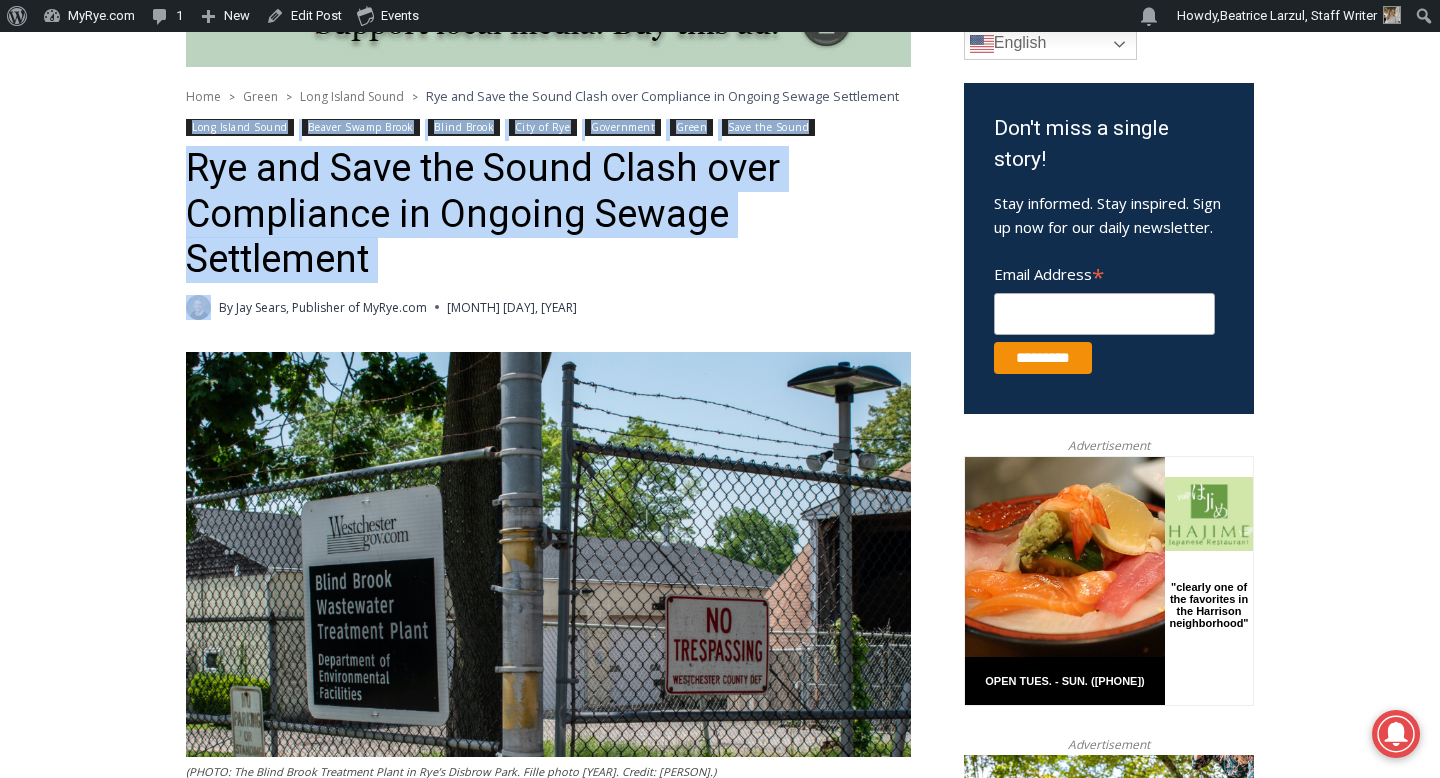drag, startPoint x: 72, startPoint y: 313, endPoint x: 121, endPoint y: 117, distance: 202.03218 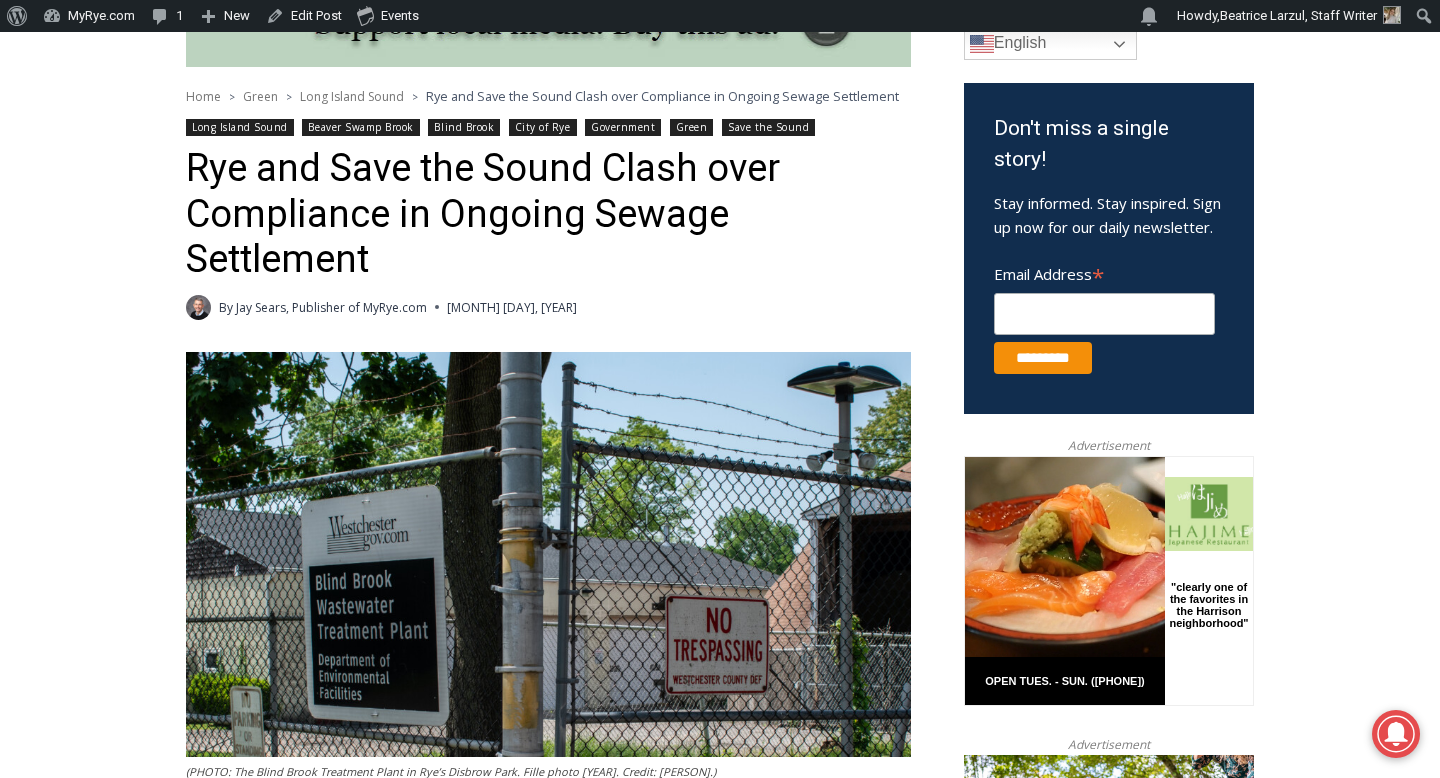 click on "Home > Green > Long Island Sound > Rye and Save the Sound Clash over Compliance in Ongoing Sewage Settlement
Long Island Sound   Beaver Swamp Brook   Blind Brook   City of Rye   Government   Green   Save the Sound
Rye and Save the Sound Clash over Compliance in Ongoing Sewage Settlement
By [PERSON], Publisher of MyRye.com
[MONTH] [DAY], [YEAR] [MONTH] [DAY], [YEAR]
(PHOTO: The Blind Brook Treatment Plant in Rye’s Disbrow Park. Fille photo [YEAR]. Credit: [PERSON].)
Westchester County recently reached a settlement with local environmental group Save the Sound (STS), ending a nearly decade long Clean Water Act lawsuit. The cases against the County, Rye and other Sound Shore communities originated back in [YEAR] due to the frequency and magnitude of raw sewage overflows throughout the County, degrading the water quality of Long Island Sound and the waterways that feed into it.
The Problem" at bounding box center (720, 2987) 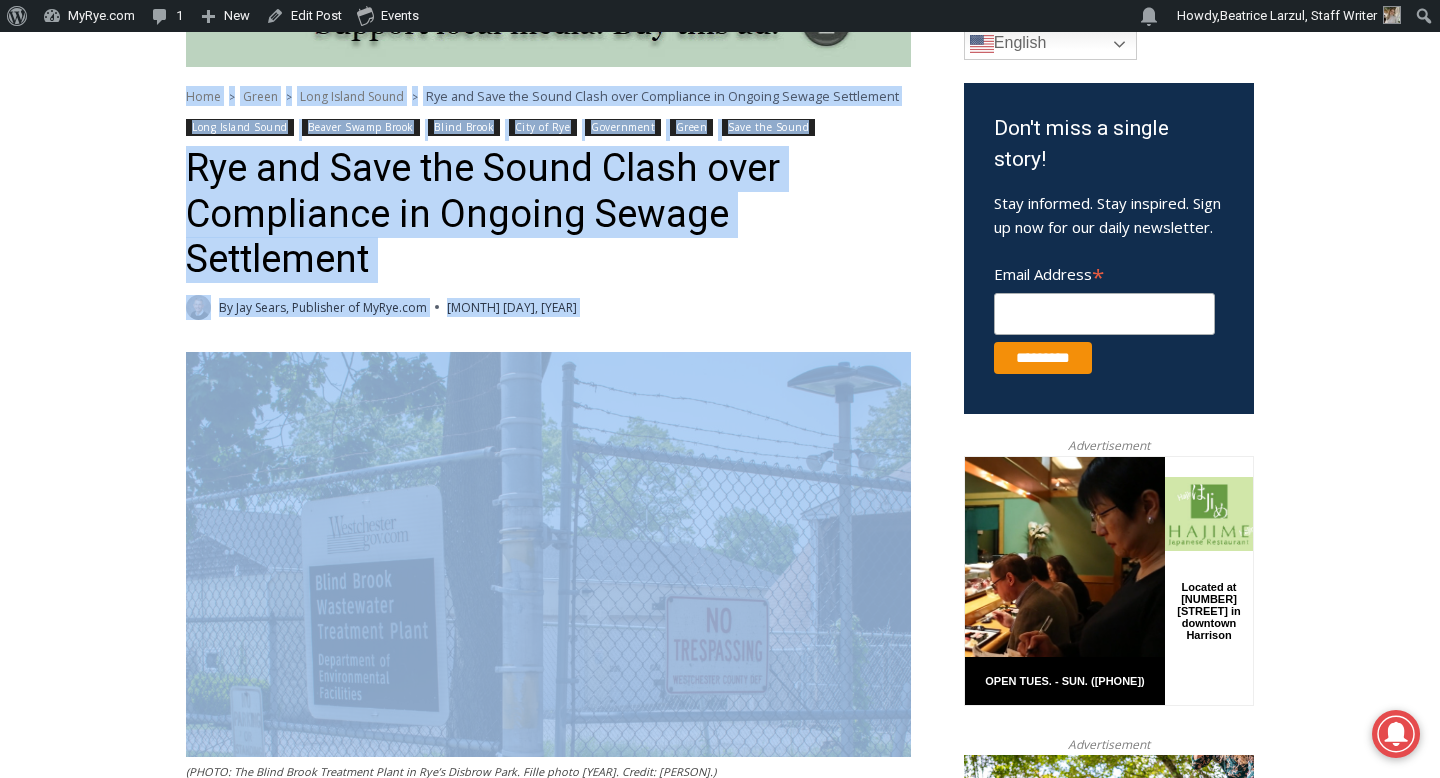 drag, startPoint x: 126, startPoint y: 99, endPoint x: 120, endPoint y: 324, distance: 225.07999 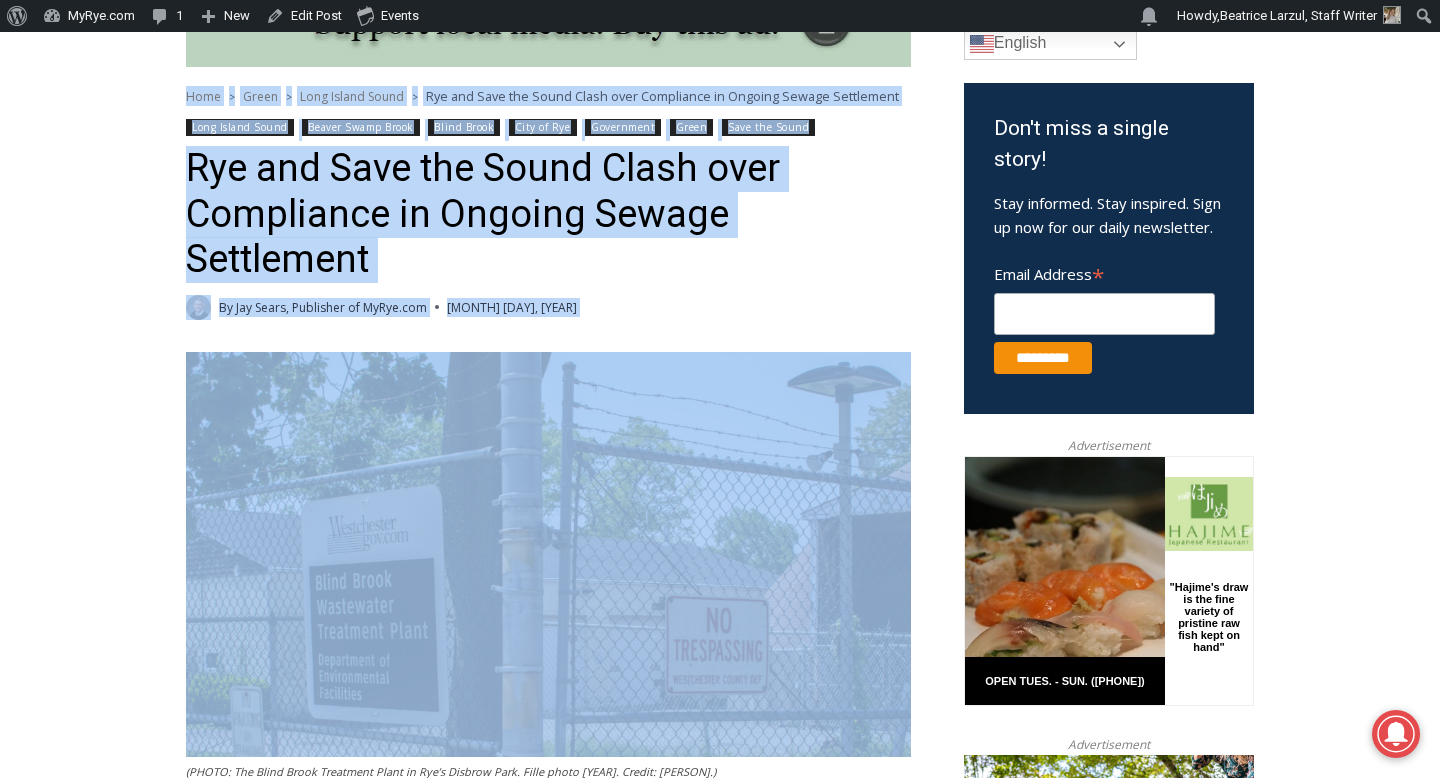 drag, startPoint x: 123, startPoint y: 329, endPoint x: 142, endPoint y: 85, distance: 244.73863 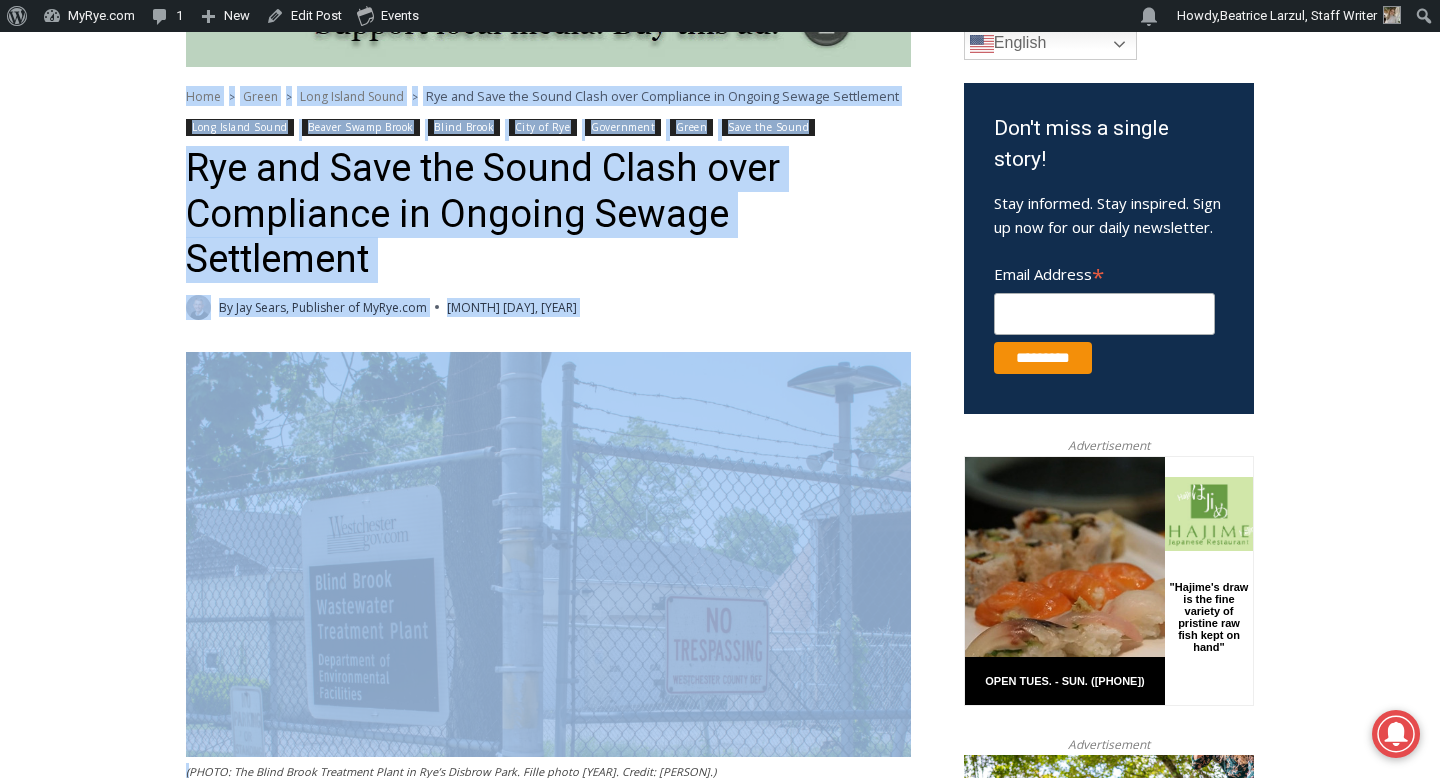 drag, startPoint x: 142, startPoint y: 85, endPoint x: 71, endPoint y: 335, distance: 259.8865 